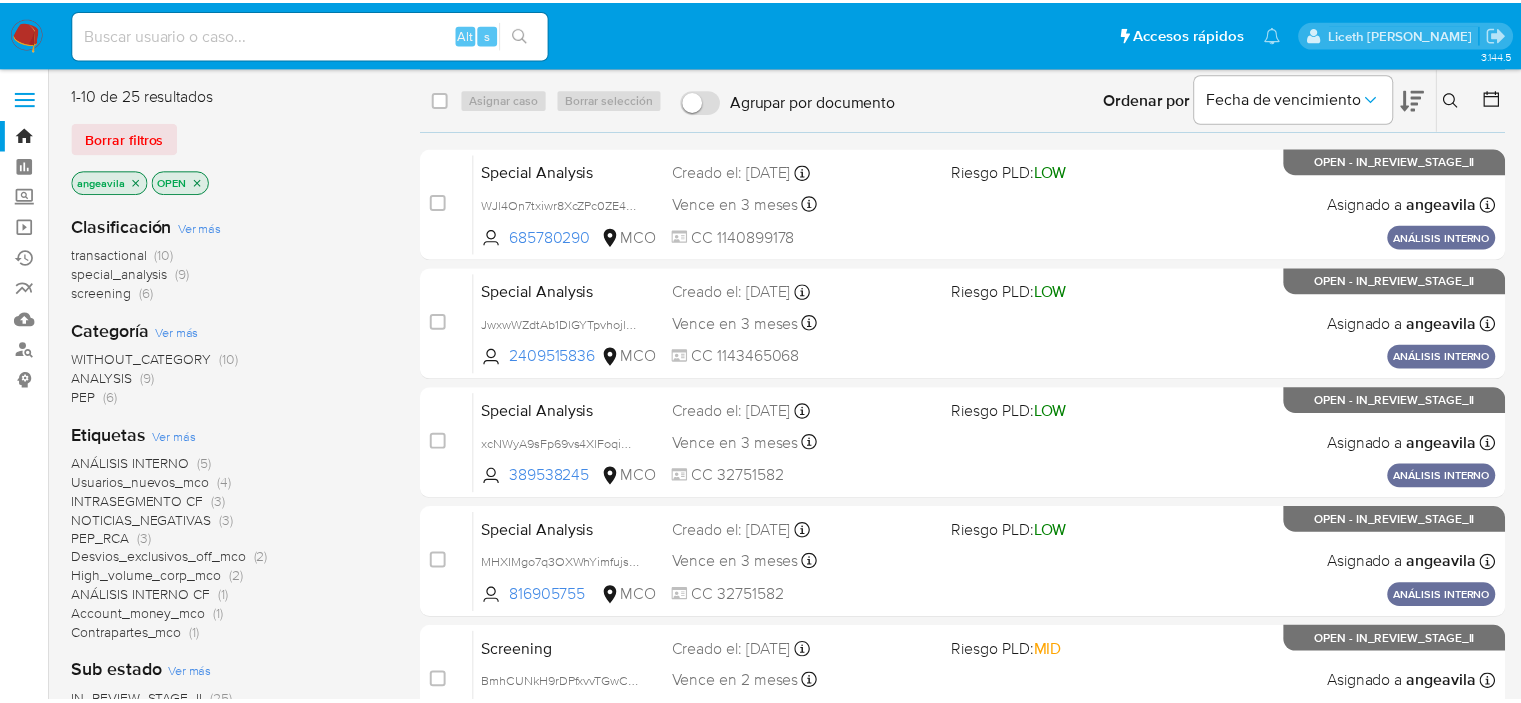 scroll, scrollTop: 0, scrollLeft: 0, axis: both 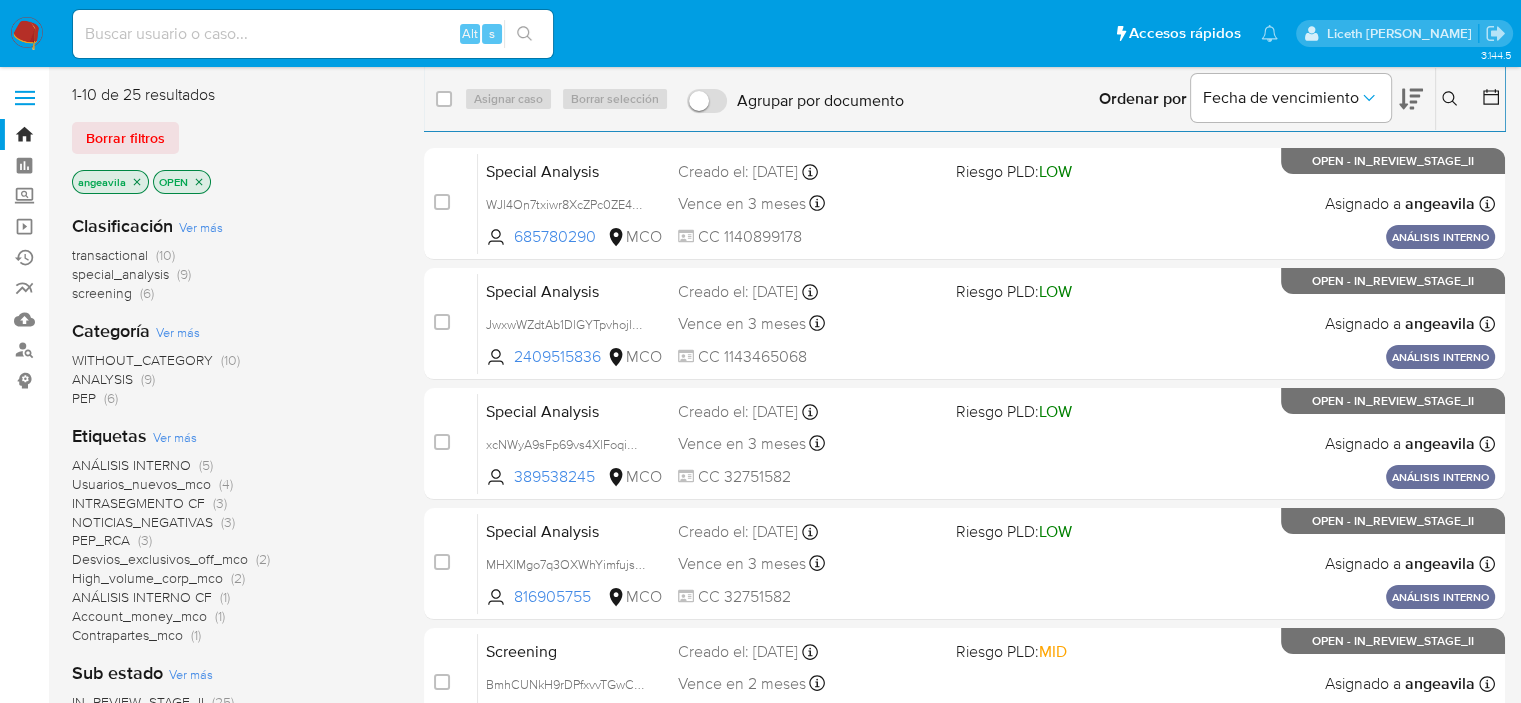 click on "Alt s" at bounding box center [313, 34] 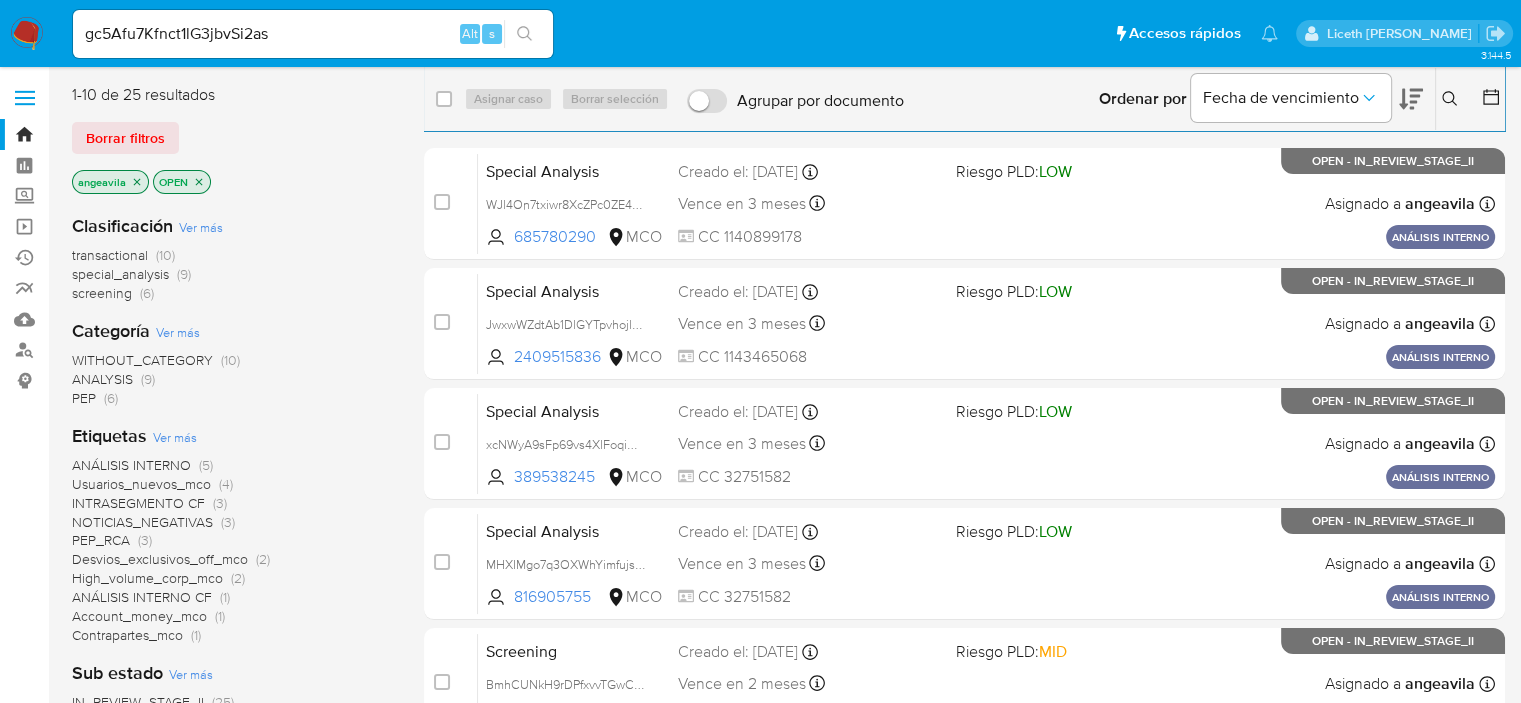 click on "gc5Afu7Kfnct1lG3jbvSi2as" at bounding box center (313, 34) 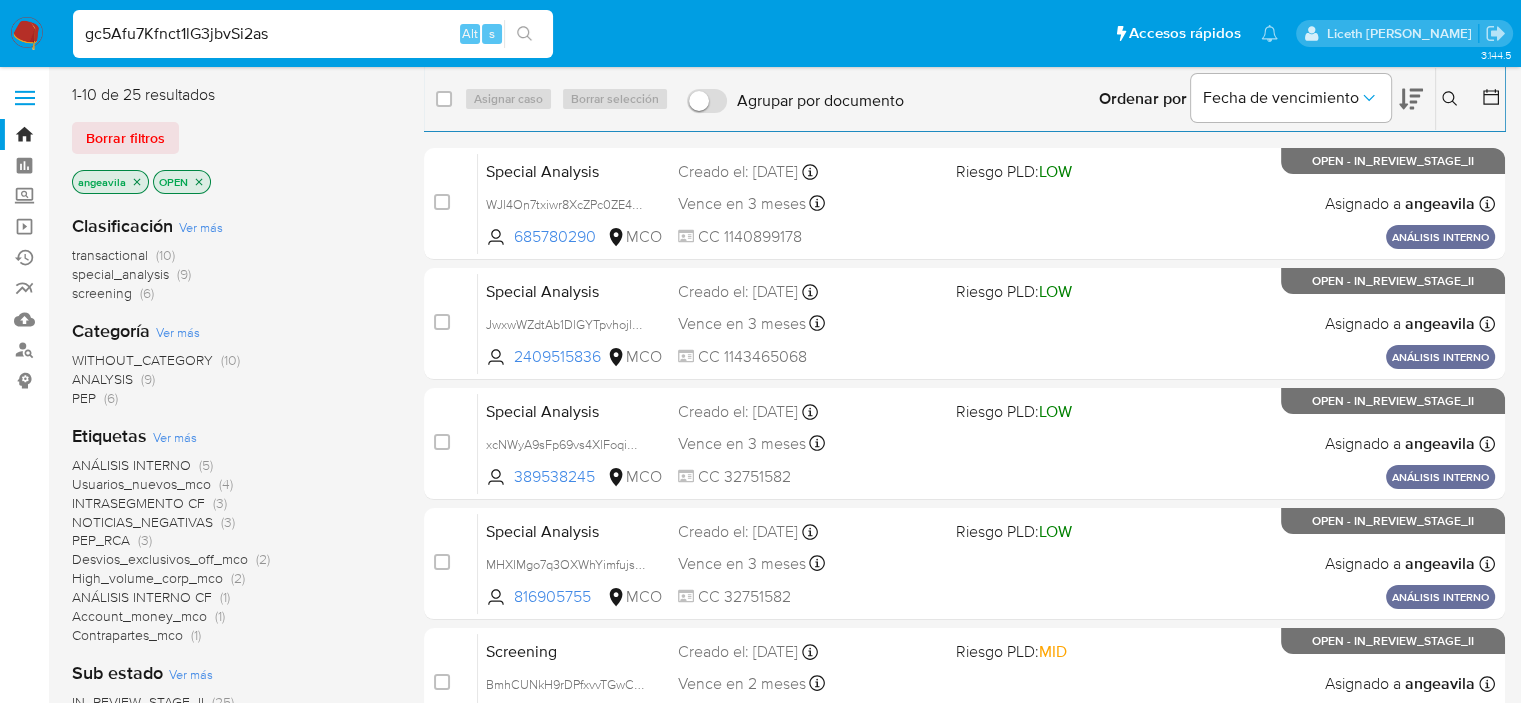 type on "gc5Afu7Kfnct1lG3jbvSi2as" 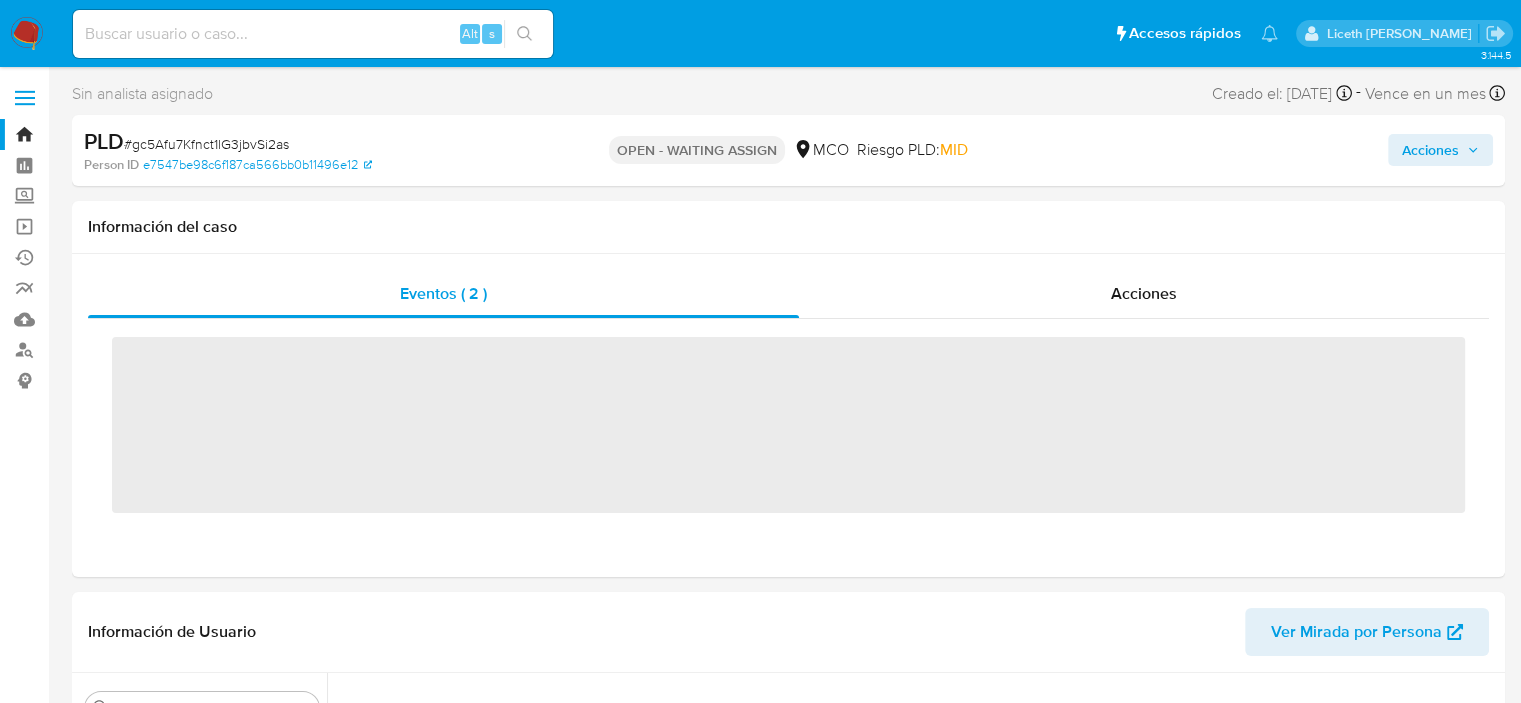 scroll, scrollTop: 796, scrollLeft: 0, axis: vertical 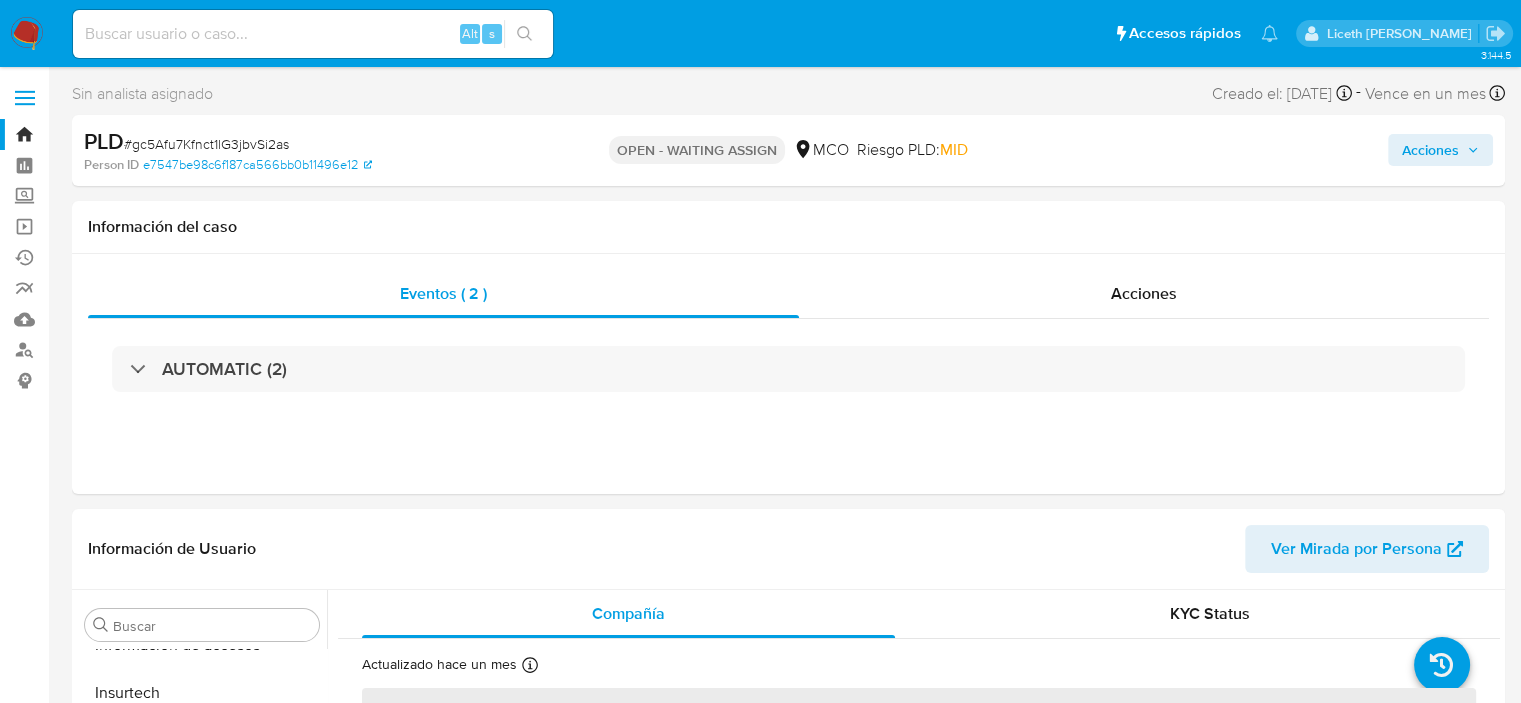 select on "10" 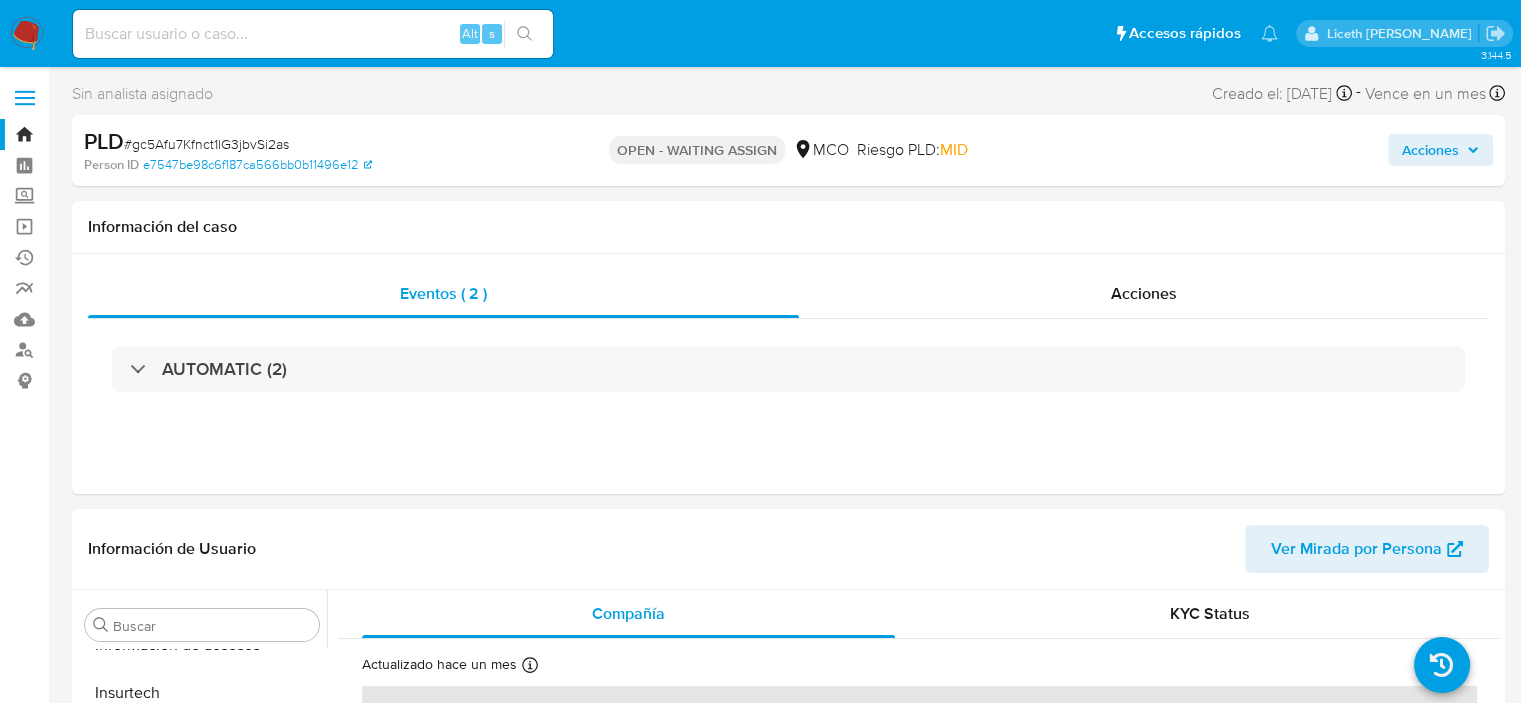 click on "Pausado Ver notificaciones Alt s Accesos rápidos   Presiona las siguientes teclas para acceder a algunas de las funciones Buscar caso o usuario Alt s Volver al home Alt h Agregar un comentario Alt c Agregar un archivo adjunto Alt a Liceth Angelica Avila Soto" at bounding box center [760, 33] 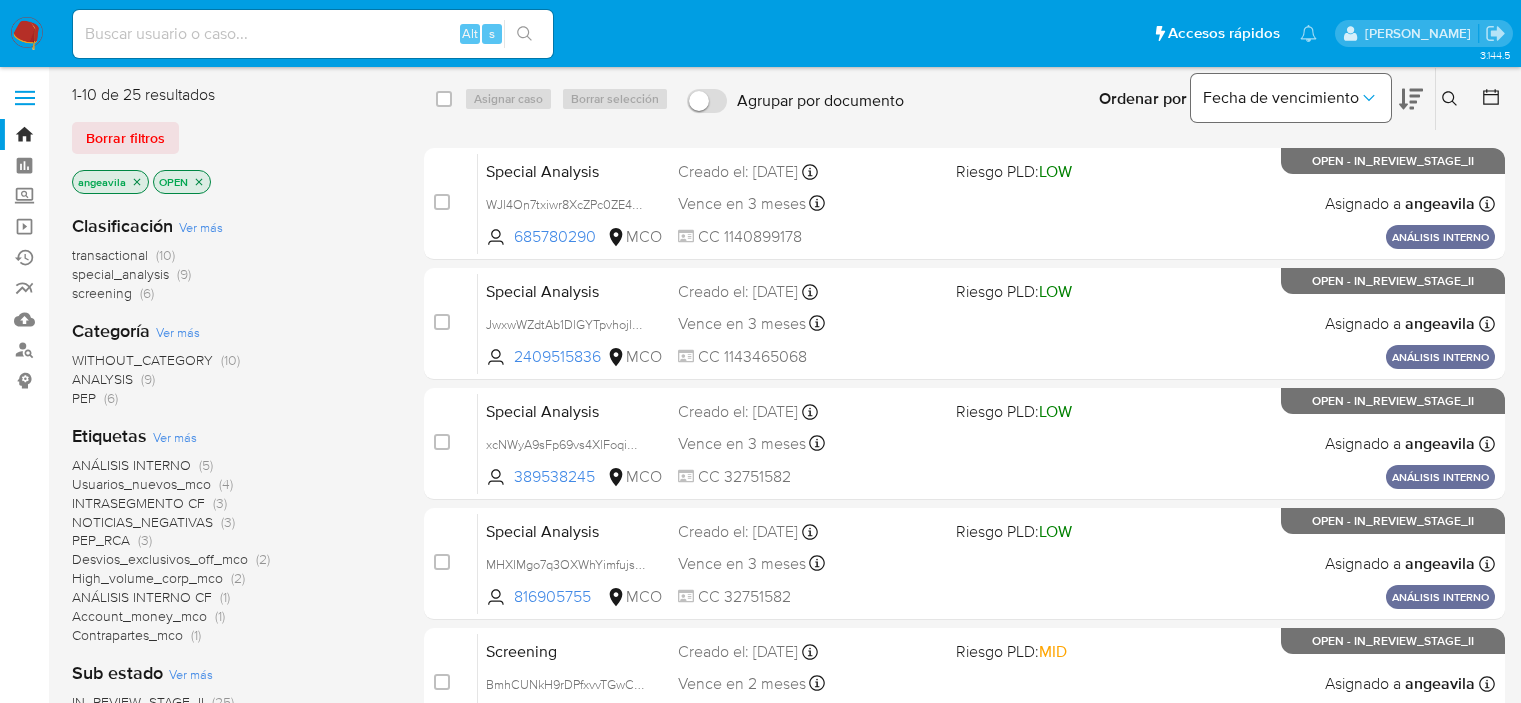 scroll, scrollTop: 0, scrollLeft: 0, axis: both 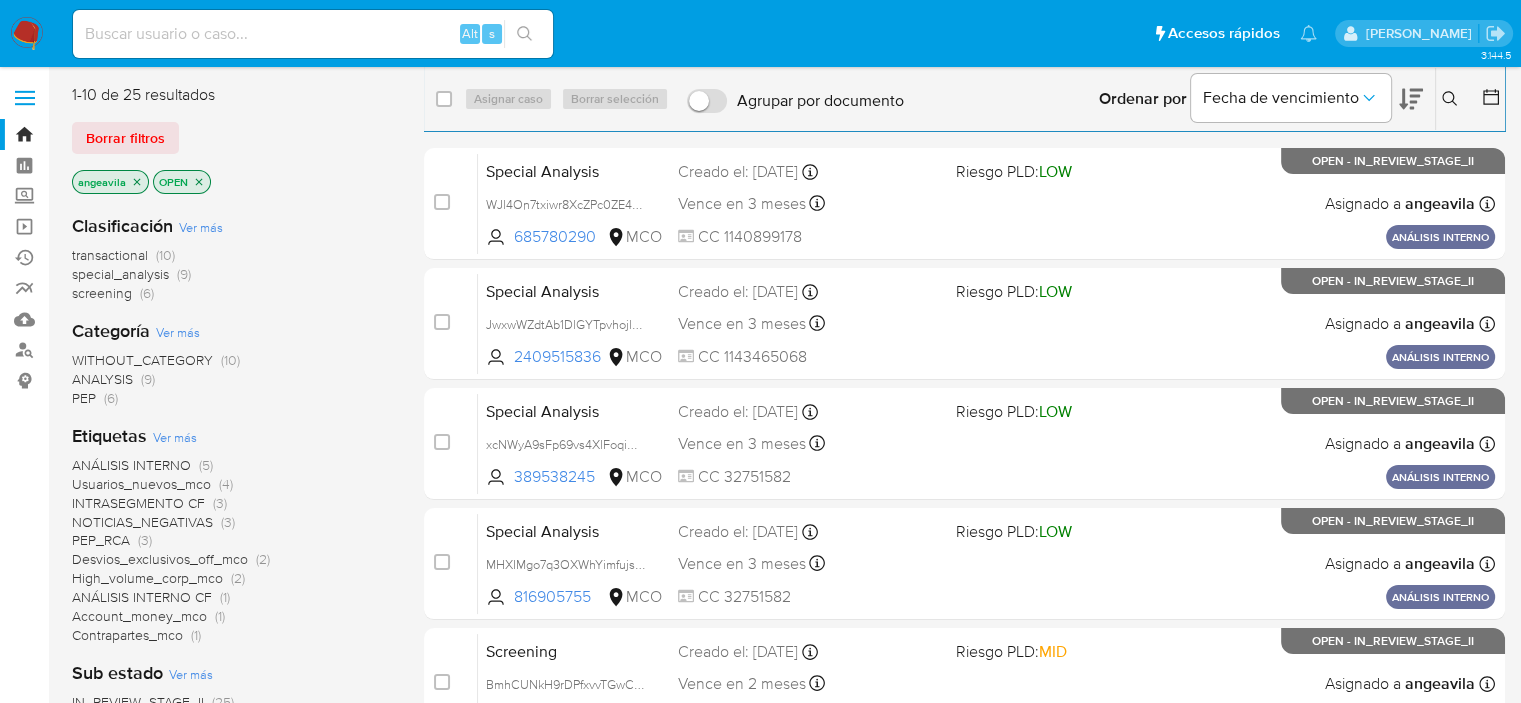 click 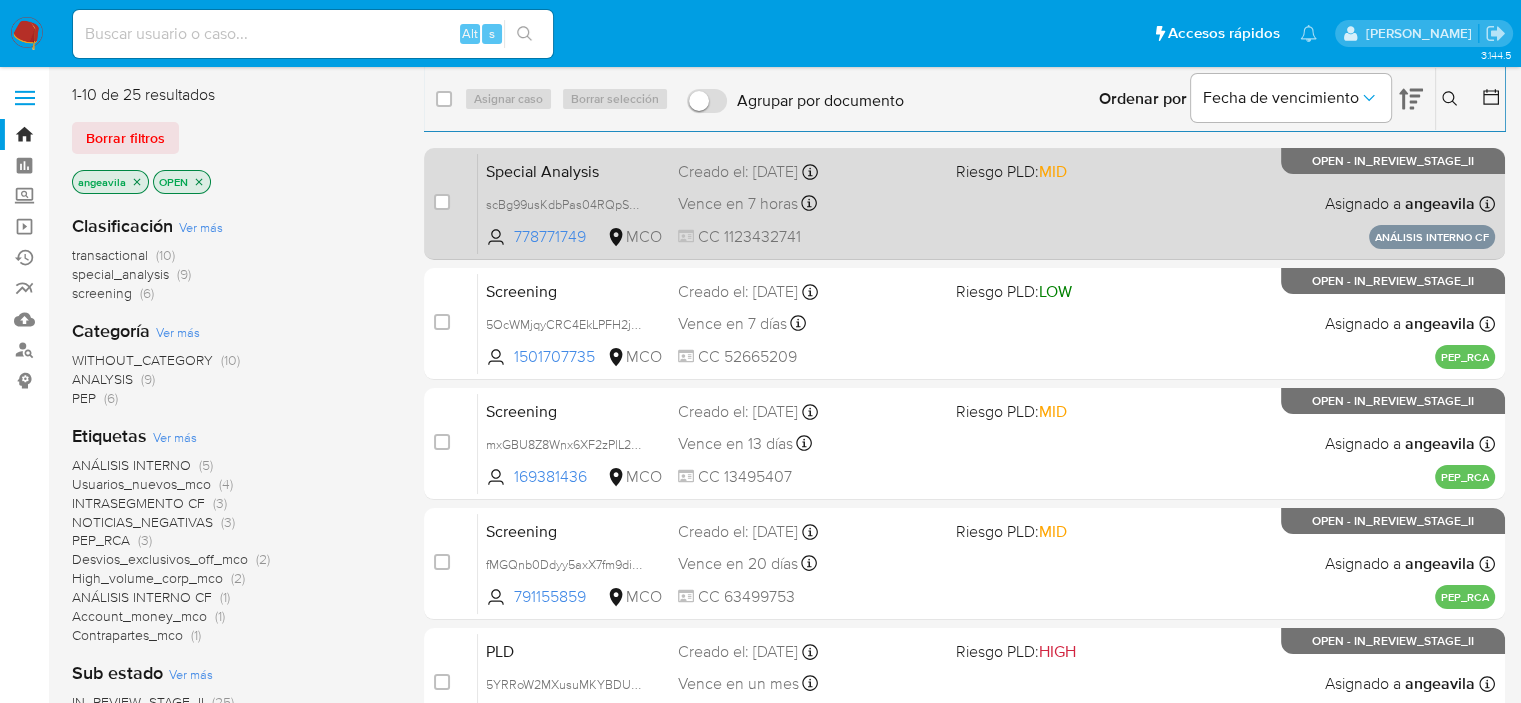 click on "Special Analysis scBg99usKdbPas04RQpSUj2c 778771749 MCO Riesgo PLD:  MID Creado el: [DATE]   Creado el: [DATE] 15:04:54 Vence en 7 horas   Vence el [DATE] 15:04:54 CC   1123432741 Asignado a   angeavila   Asignado el: [DATE] 15:04:54 ANÁLISIS INTERNO CF OPEN - IN_REVIEW_STAGE_II" at bounding box center (986, 203) 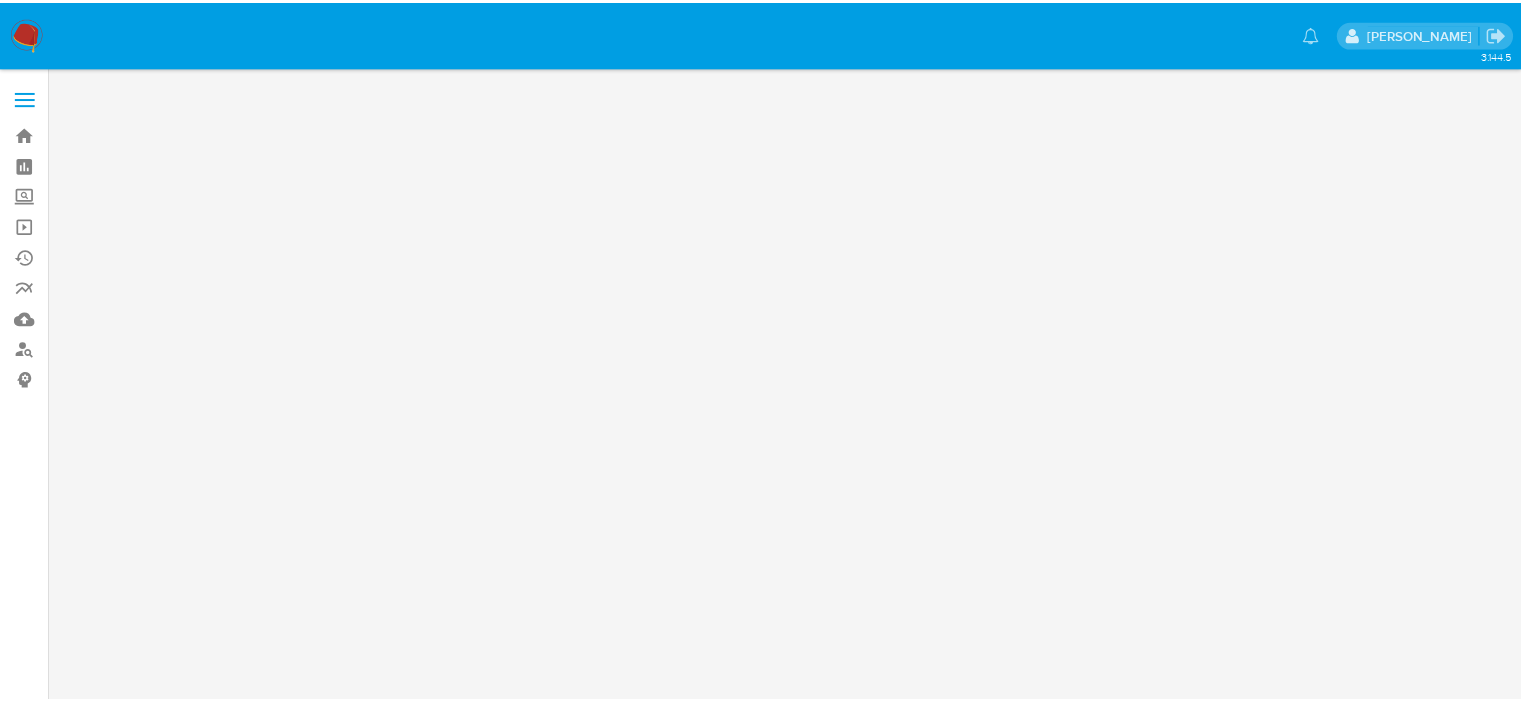 scroll, scrollTop: 0, scrollLeft: 0, axis: both 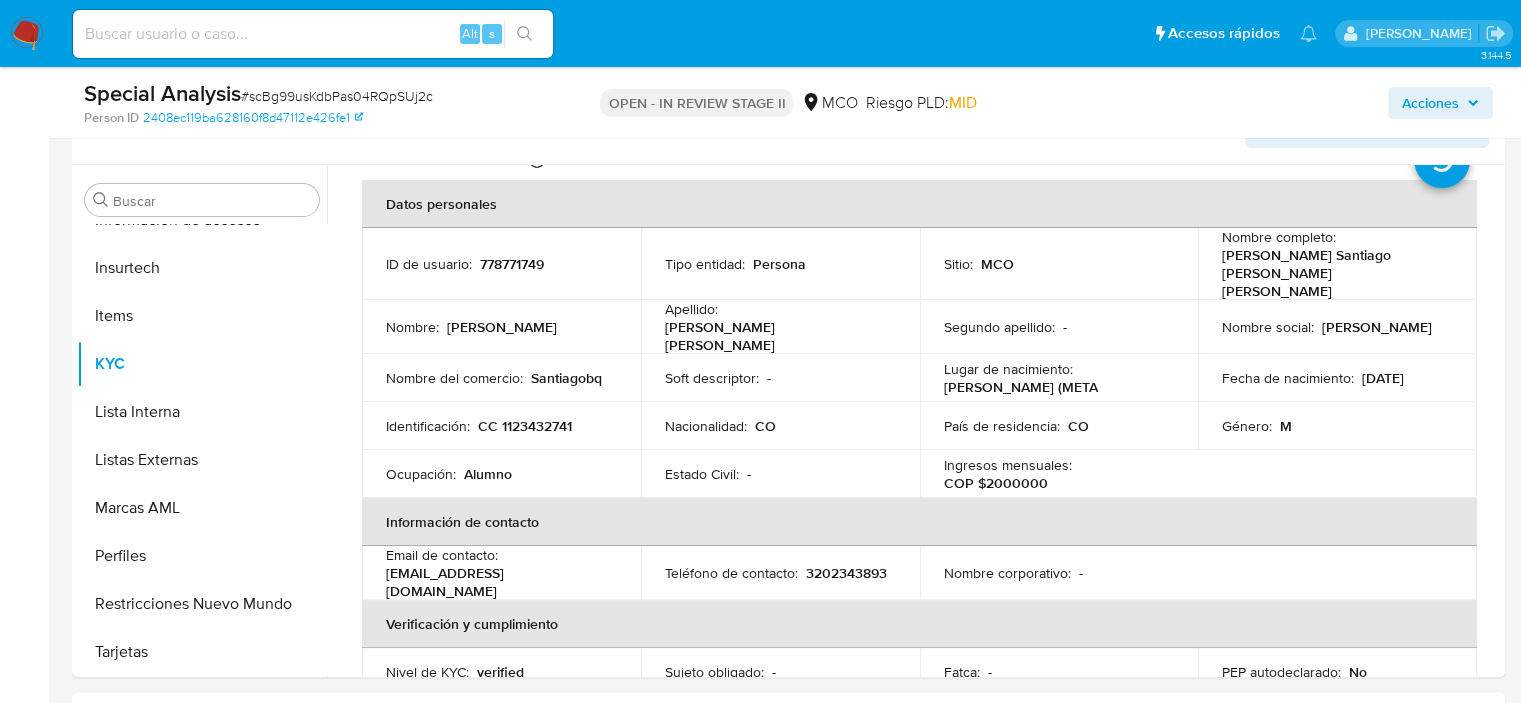 select on "10" 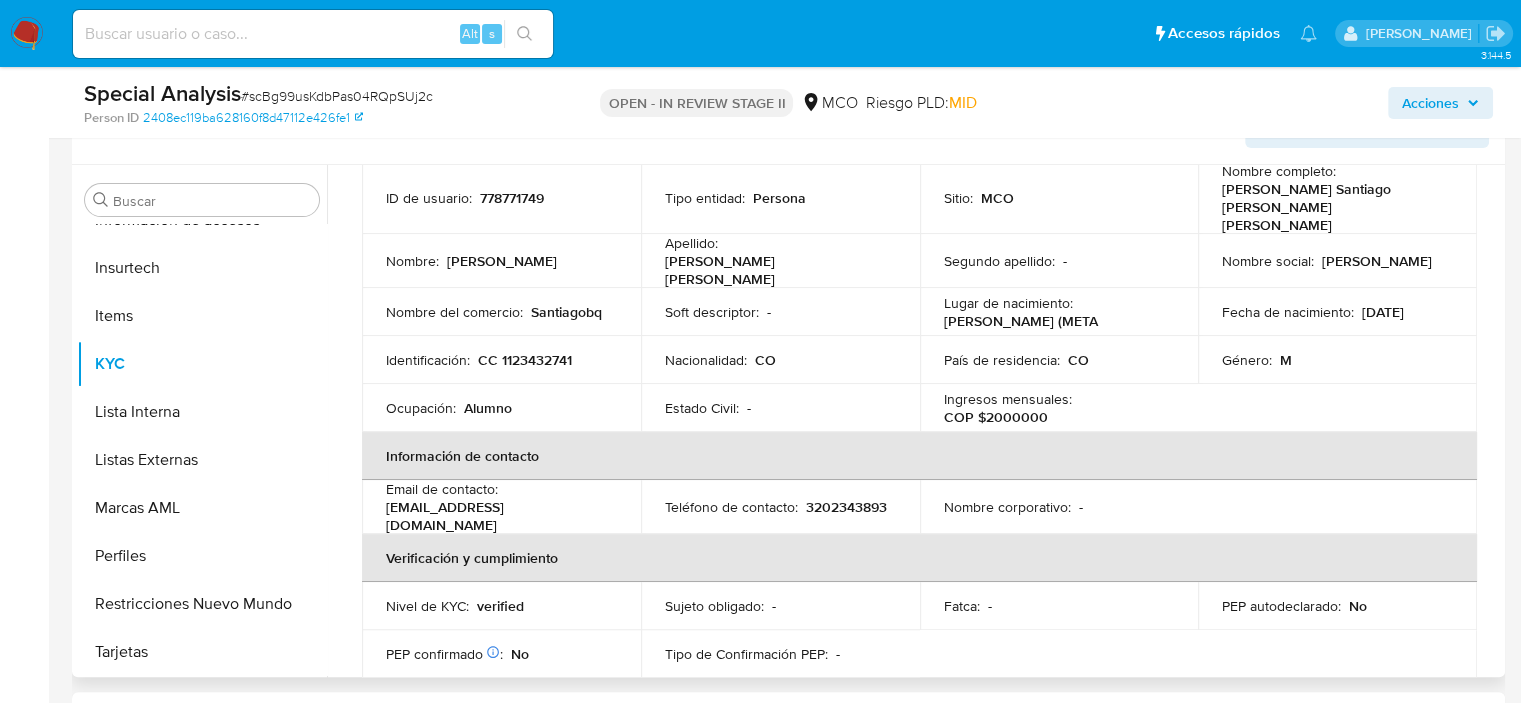 scroll, scrollTop: 0, scrollLeft: 0, axis: both 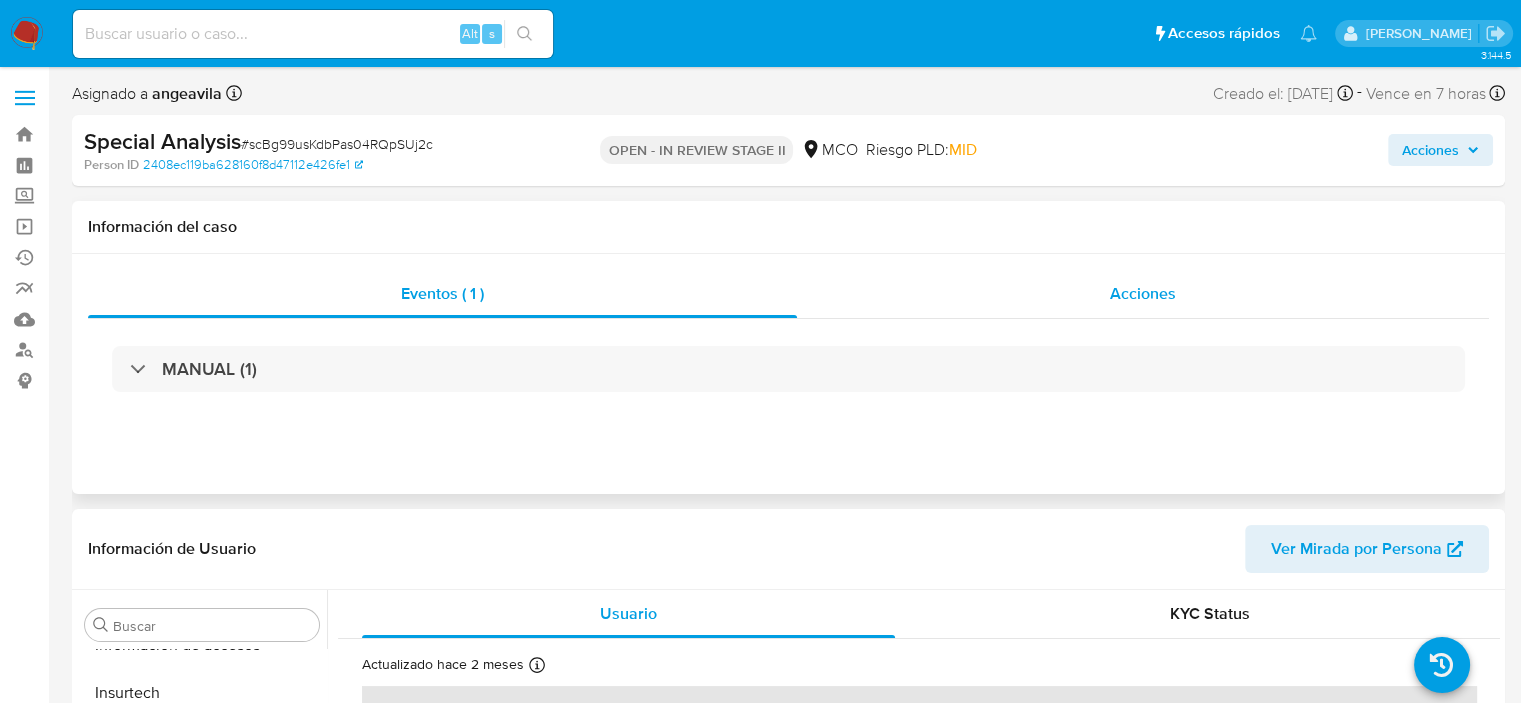 click on "Acciones" at bounding box center (1143, 294) 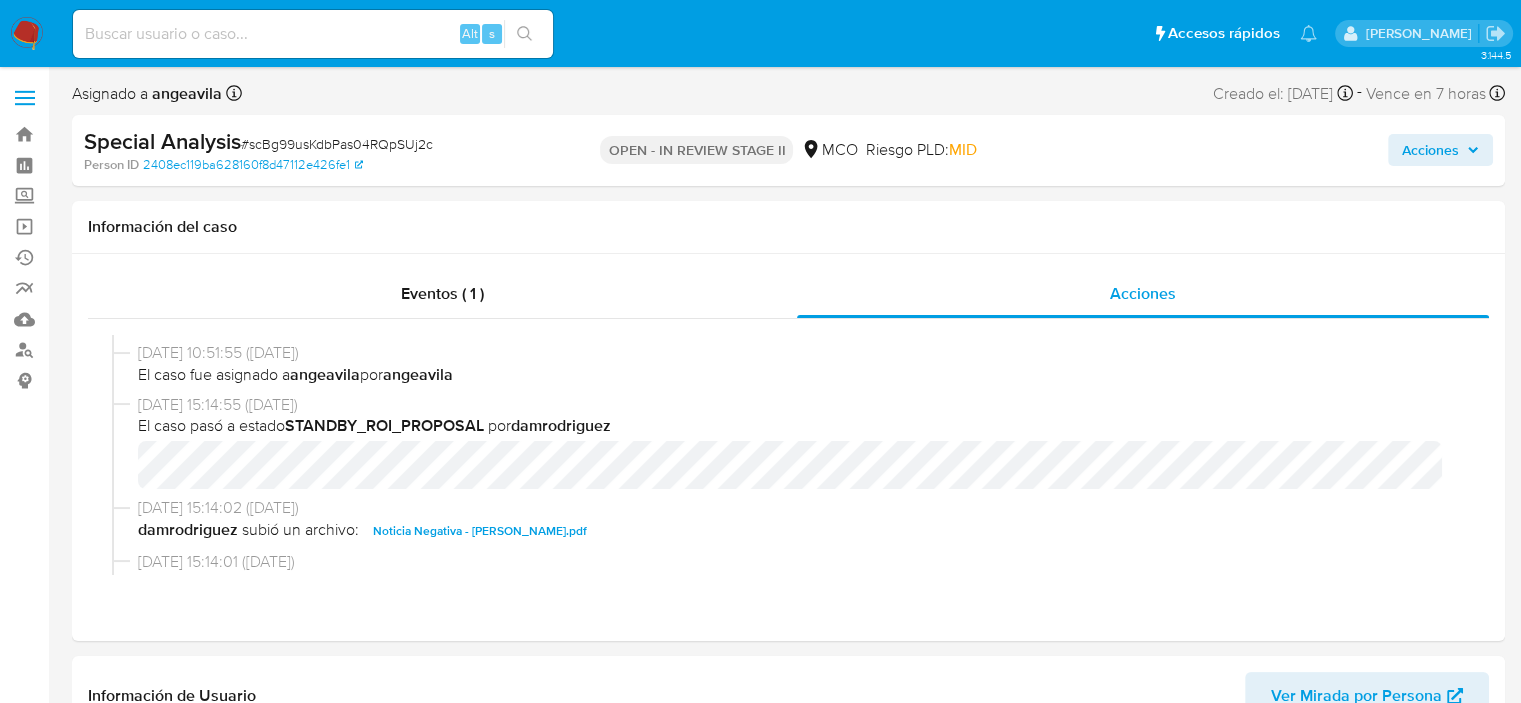 scroll, scrollTop: 96, scrollLeft: 0, axis: vertical 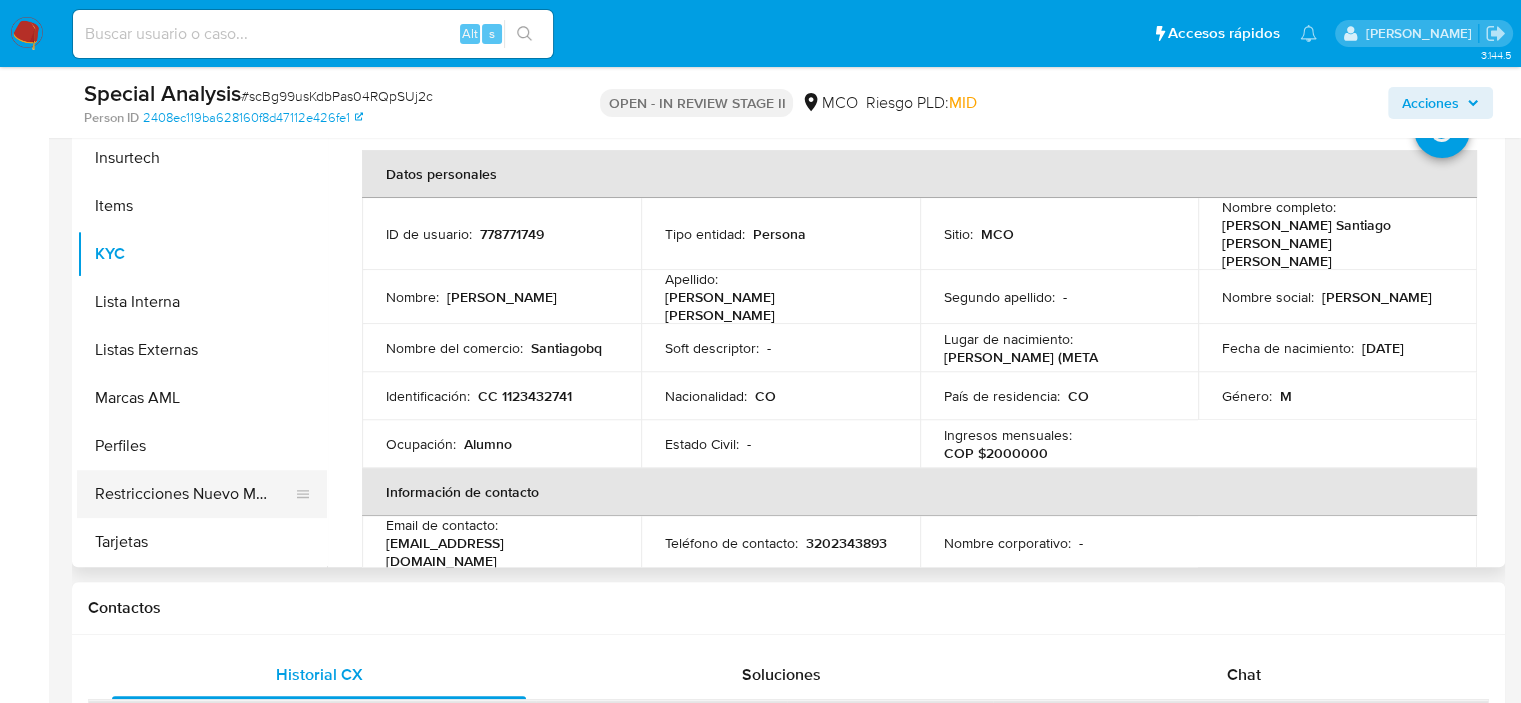 click on "Restricciones Nuevo Mundo" at bounding box center [194, 494] 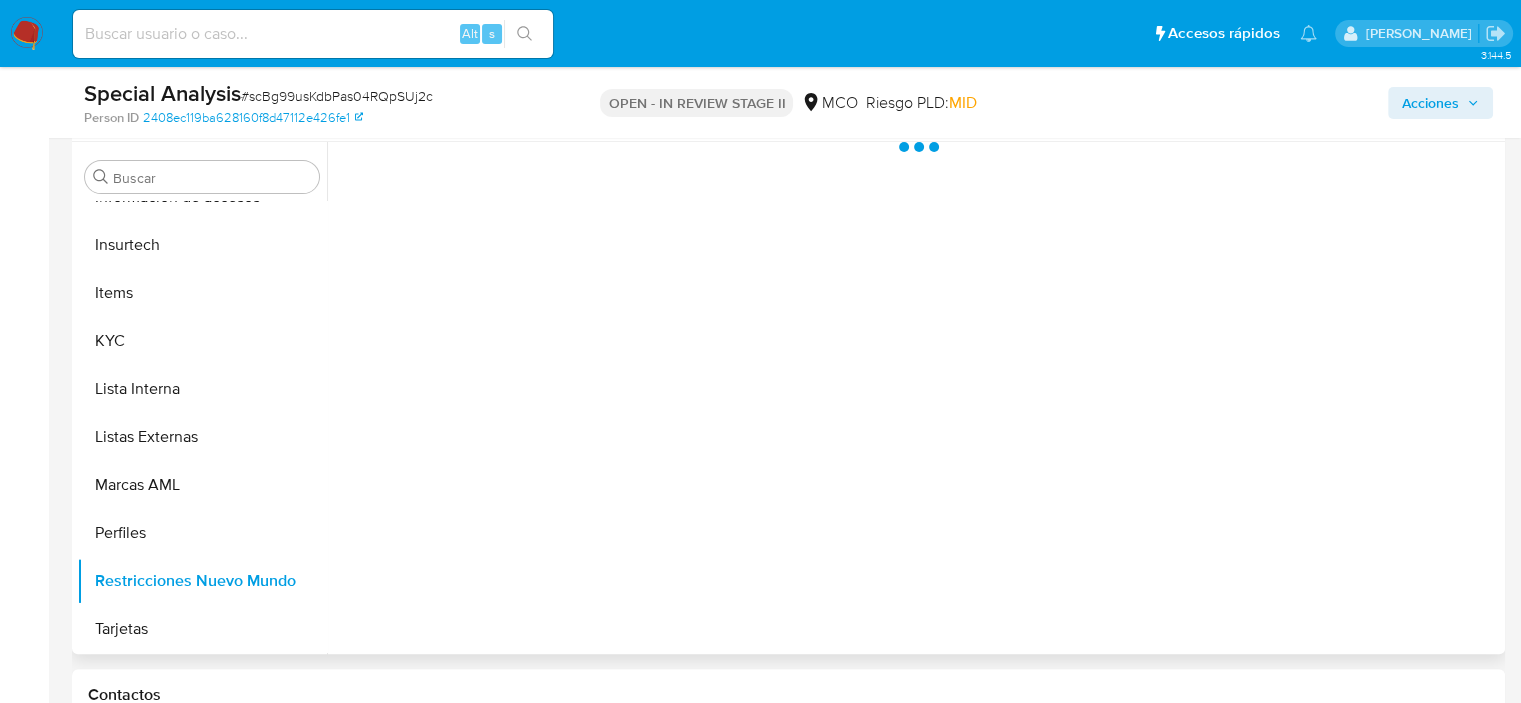 scroll, scrollTop: 523, scrollLeft: 0, axis: vertical 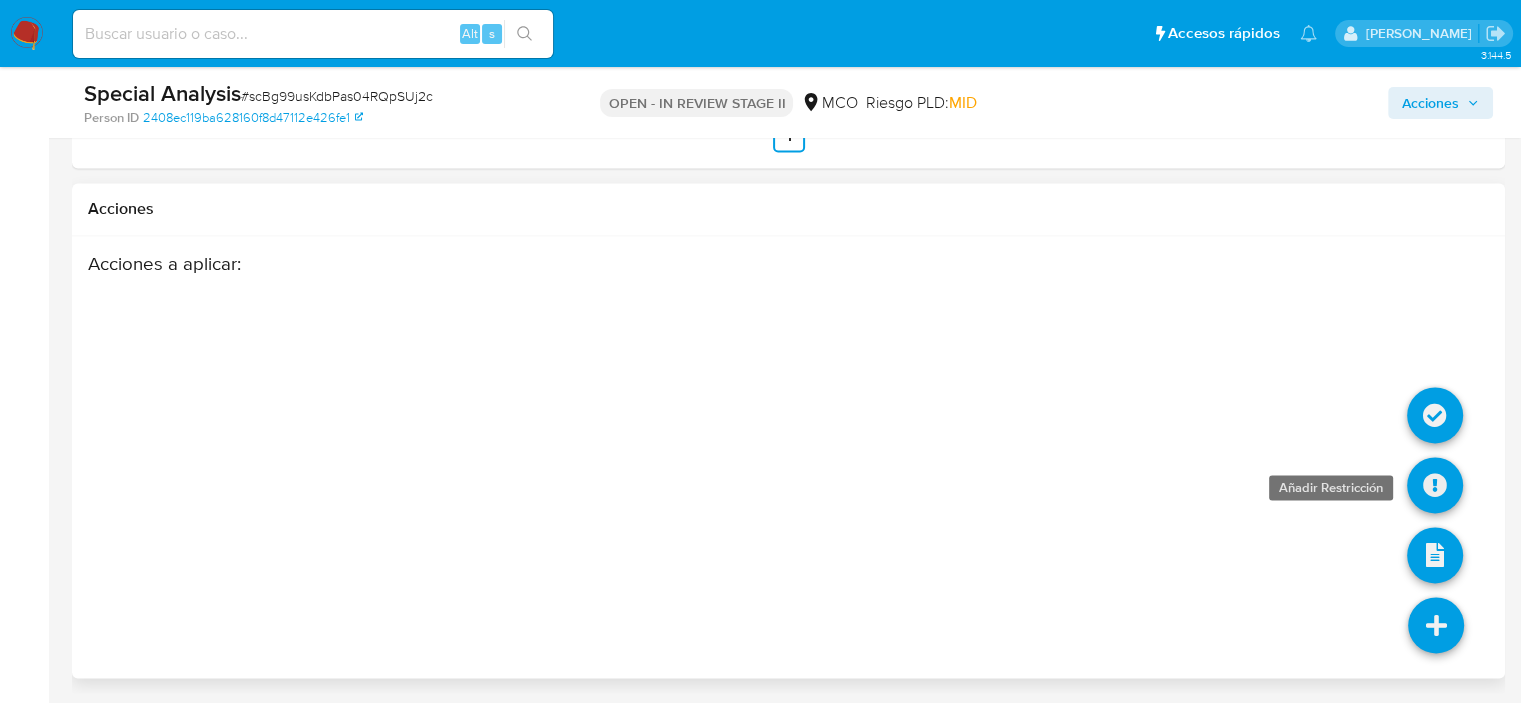 click at bounding box center [1435, 485] 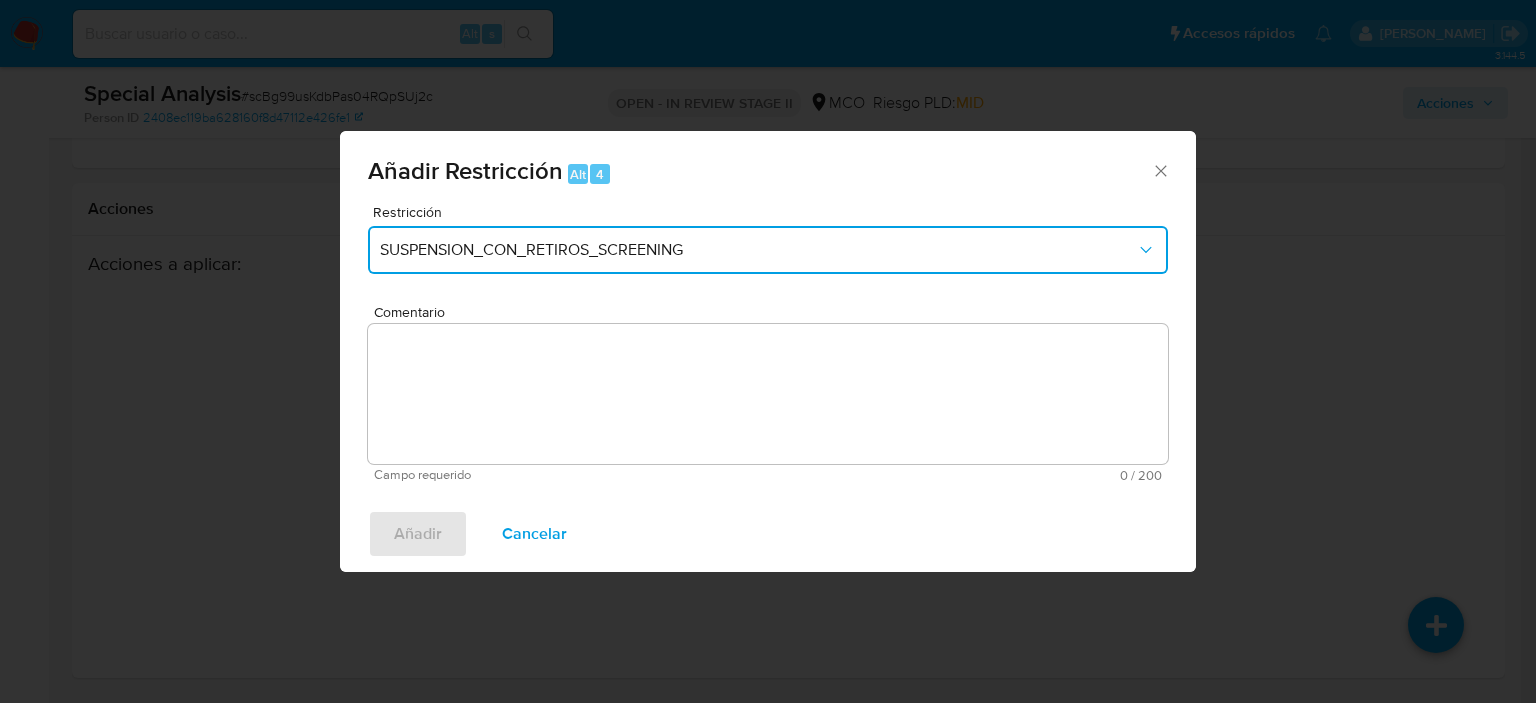 click on "SUSPENSION_CON_RETIROS_SCREENING" at bounding box center (758, 250) 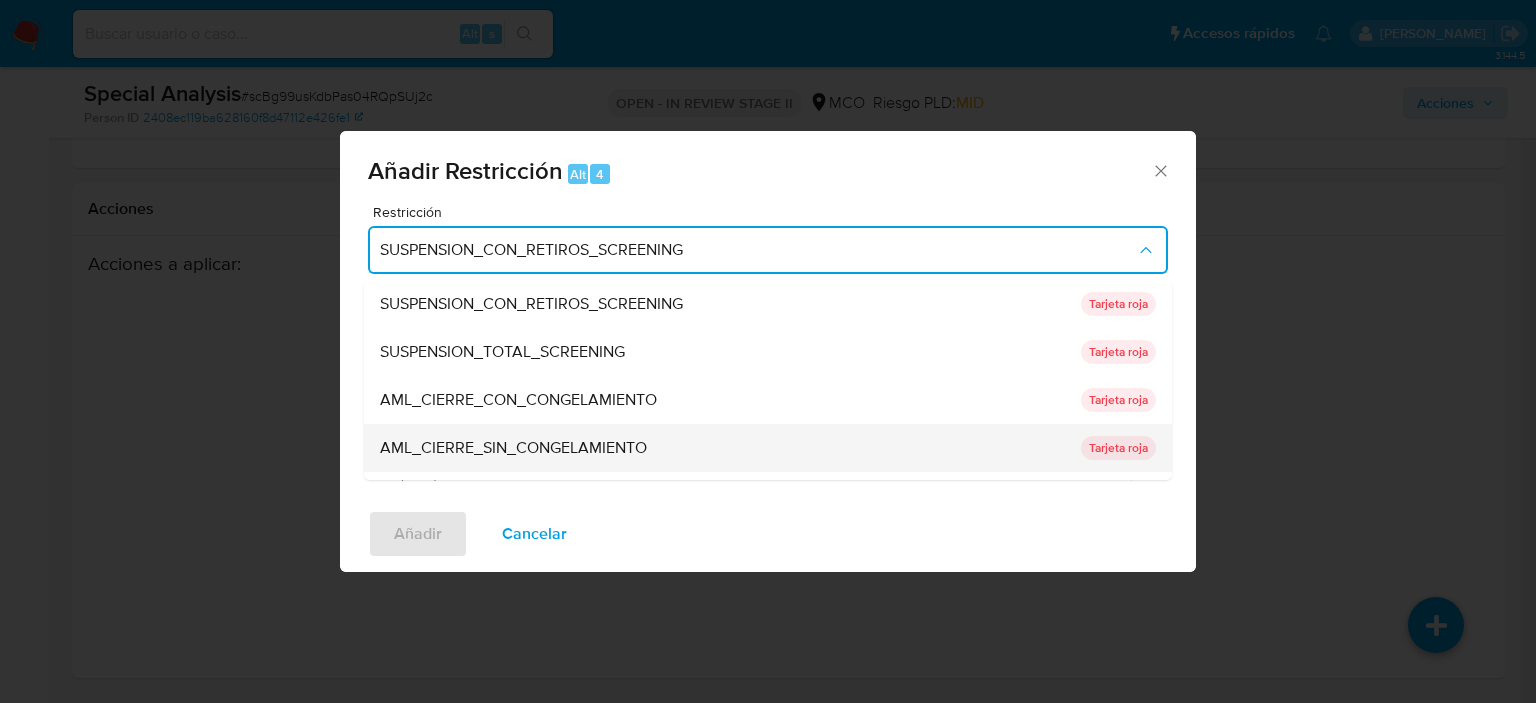 click on "AML_CIERRE_SIN_CONGELAMIENTO" at bounding box center (724, 448) 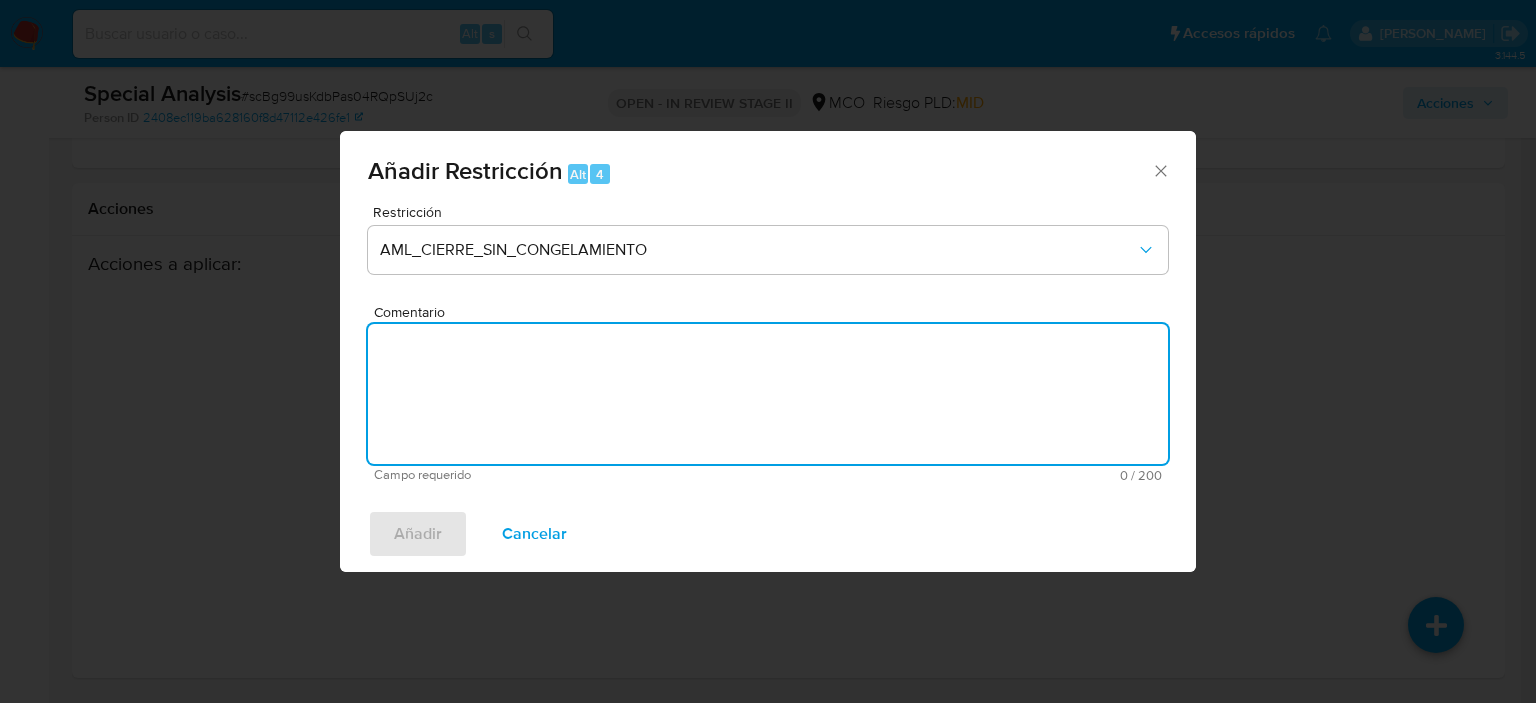click on "Comentario" at bounding box center [768, 394] 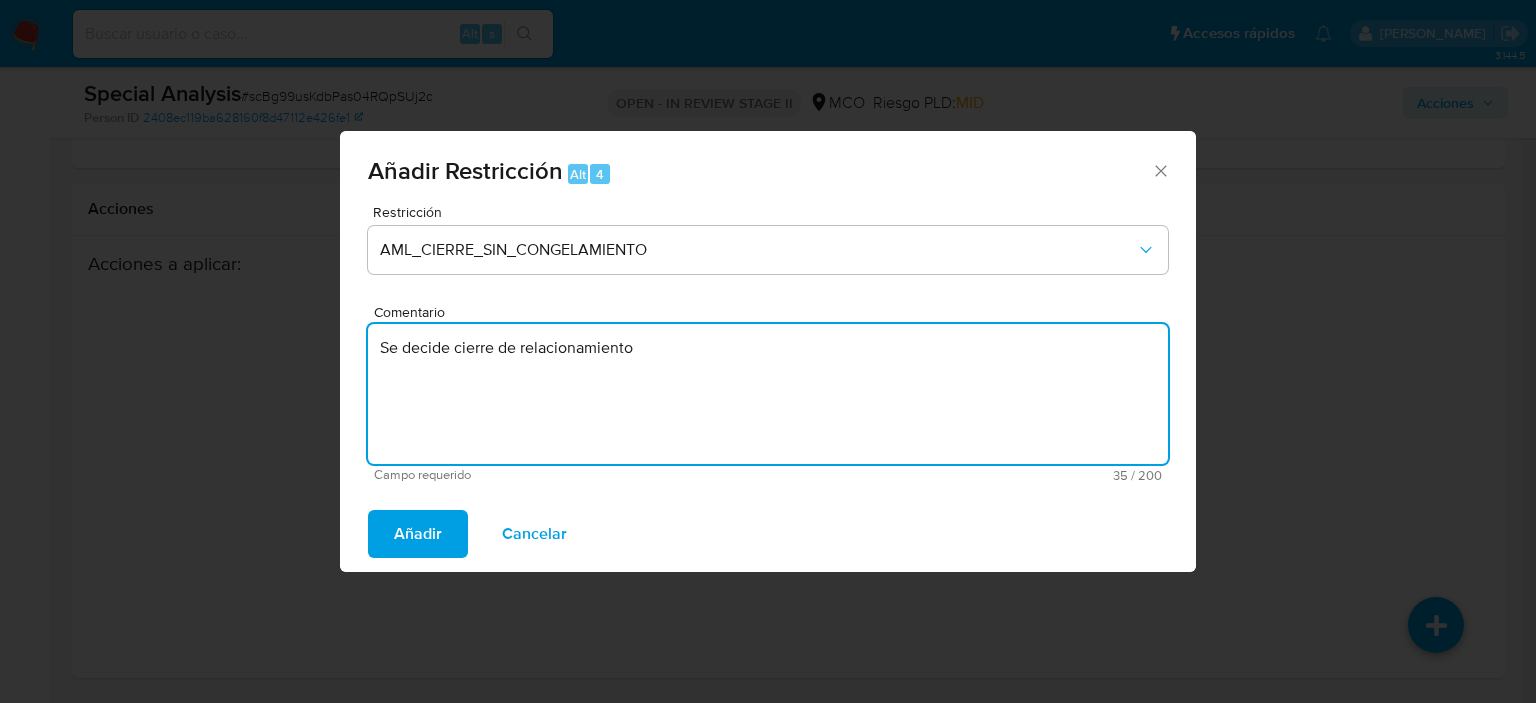 type on "Se decide cierre de relacionamiento" 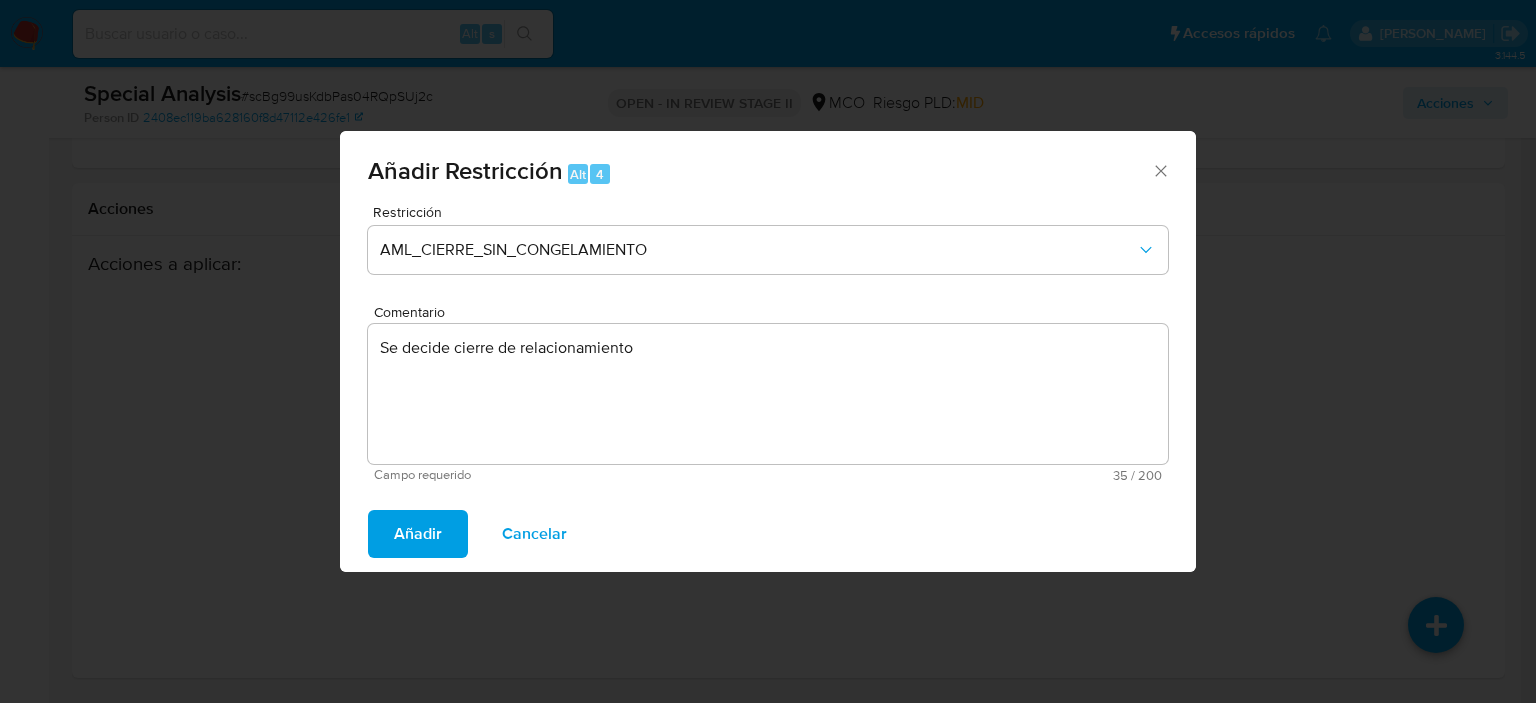 click on "Añadir" at bounding box center [418, 534] 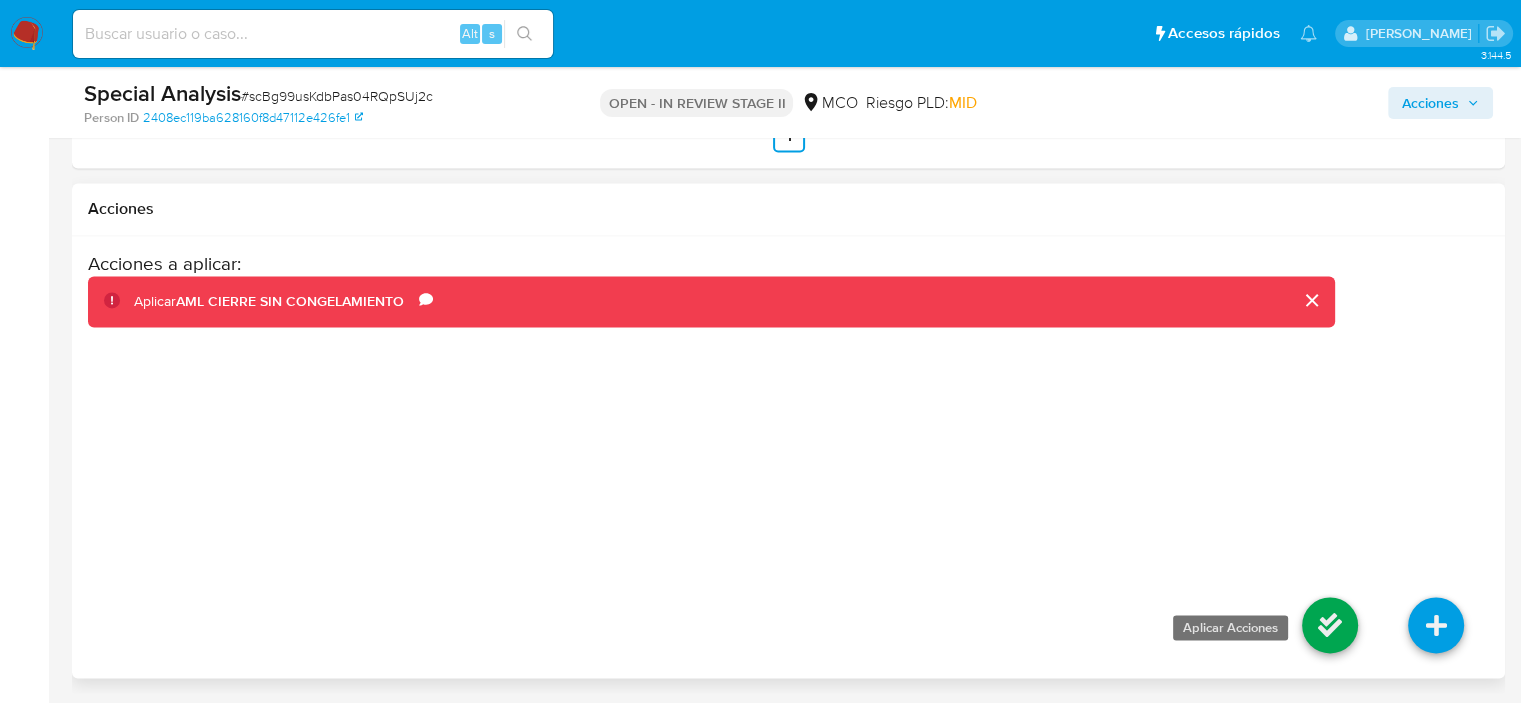 click at bounding box center (1330, 625) 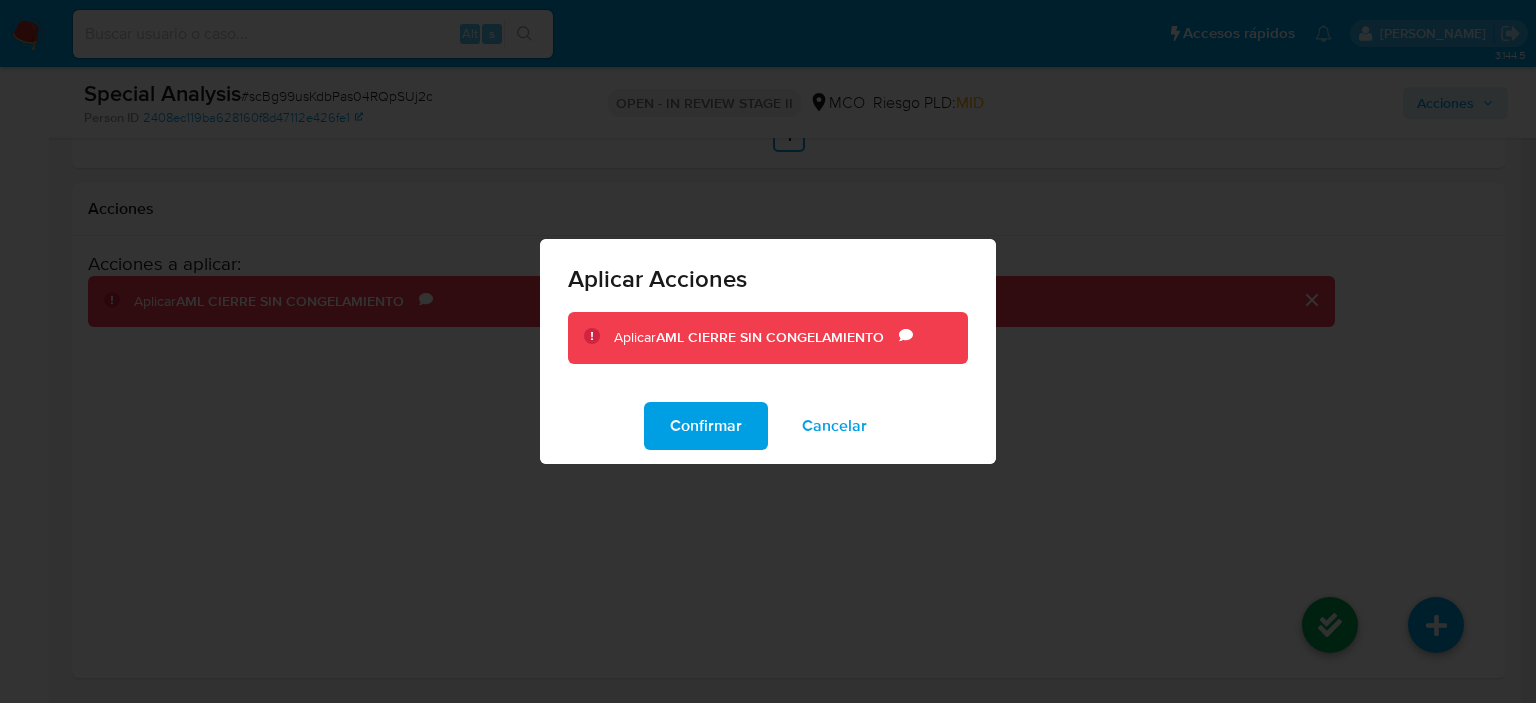 click on "Confirmar" at bounding box center [706, 426] 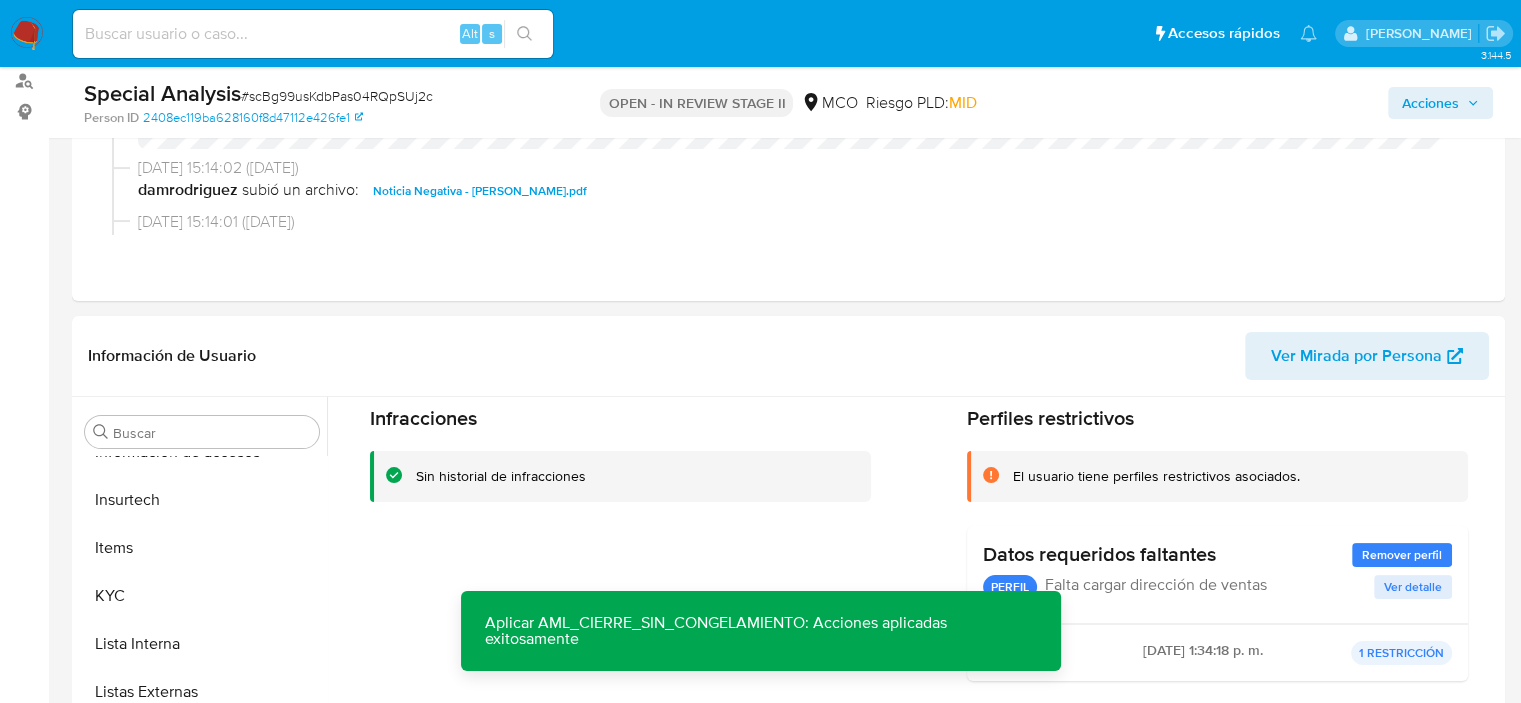 scroll, scrollTop: 0, scrollLeft: 0, axis: both 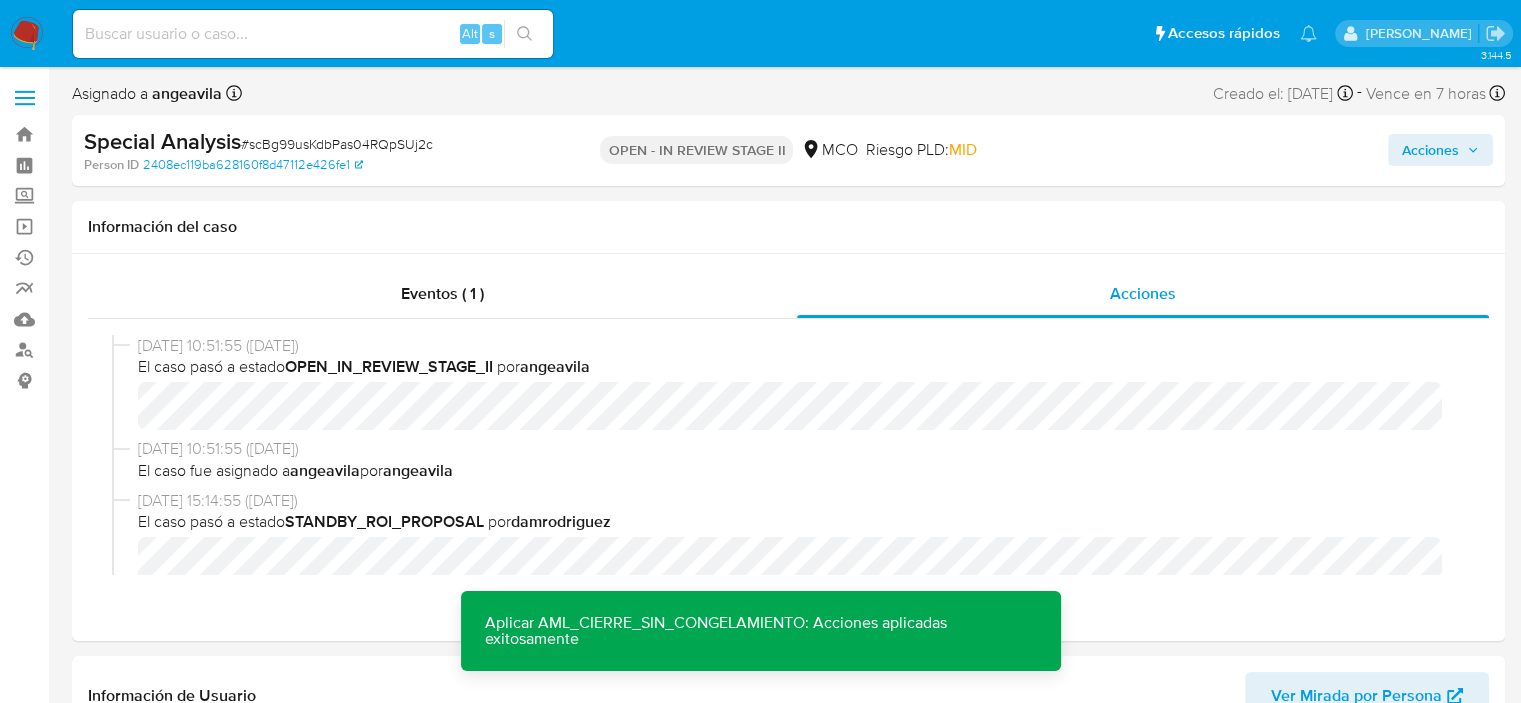 click on "Acciones" at bounding box center (1430, 150) 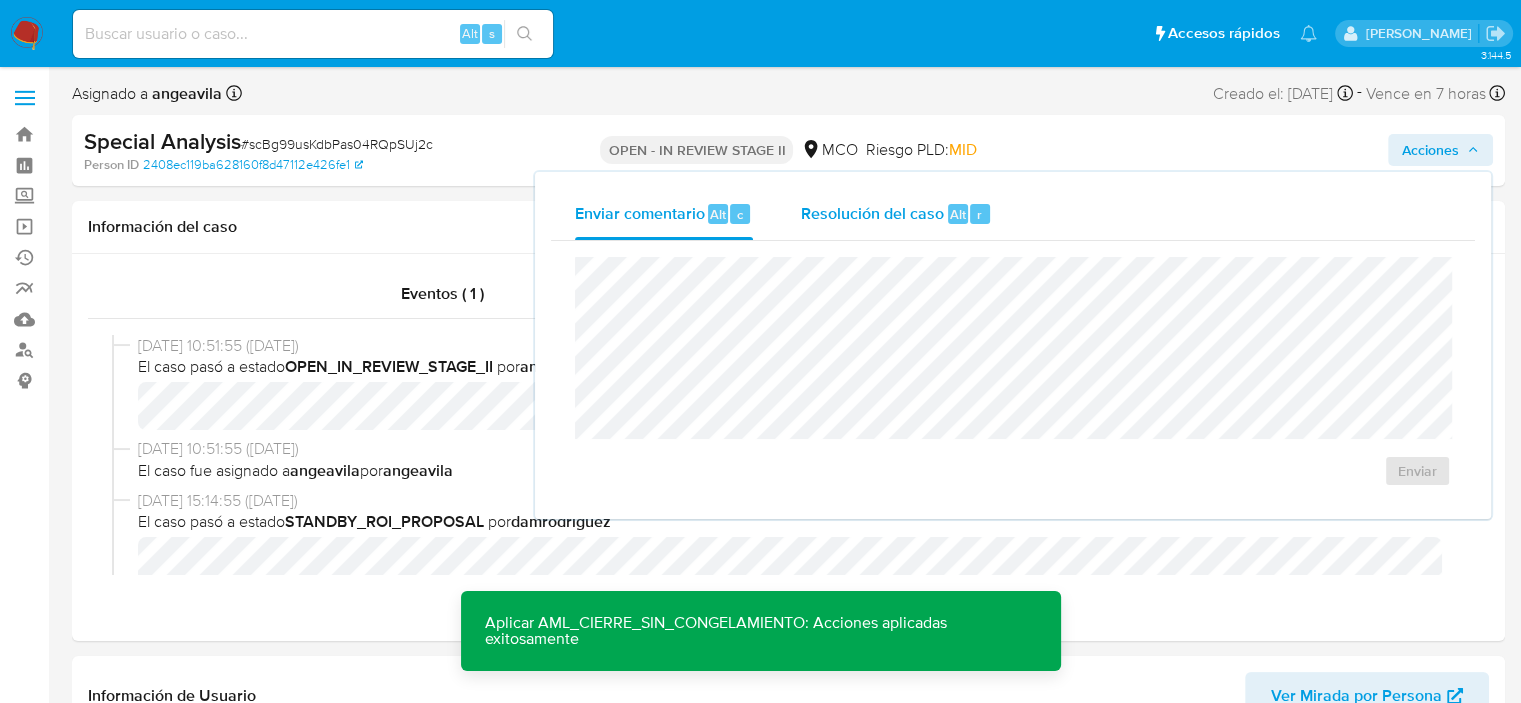 click on "Resolución del caso Alt r" at bounding box center (896, 214) 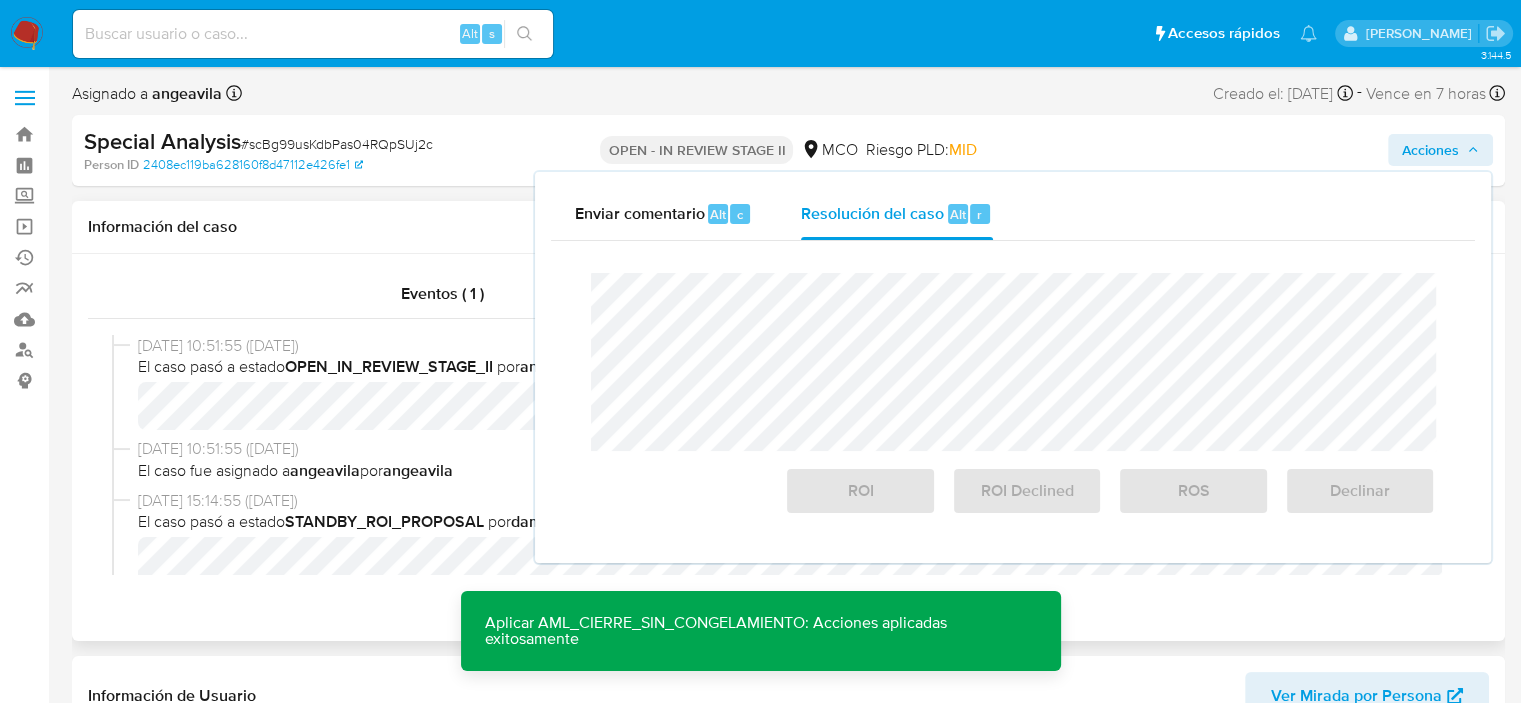 click on "Eventos ( 1 ) Acciones 21/04/2025 10:51:55 (hace 3 meses) El caso pasó a estado  OPEN_IN_REVIEW_STAGE_II      por  angeavila 21/04/2025 10:51:55 (hace 3 meses) El caso fue asignado a  angeavila  por  angeavila 15/04/2025 15:14:55 (hace 3 meses) El caso pasó a estado  STANDBY_ROI_PROPOSAL      por  damrodriguez 15/04/2025 15:14:02 (hace 3 meses) damrodriguez  subió un archivo: Noticia Negativa - Matteo Hache Pintor.pdf 15/04/2025 15:14:01 (hace 3 meses) damrodriguez  subió un archivo: Movimientos transaccionales.xlsx 15/04/2025 15:14:00 (hace 3 meses) damrodriguez  subió un archivo: CaseDossierReport_NOT MATCH_Matteo Hache Pintor Altobelli.pdf 15/04/2025 15:13:59 (hace 3 meses) damrodriguez  subió un archivo: CaseDossierReport_MATCH_Mateo Sebastian Pintor Rodriguez.pdf 15/04/2025 15:13:57 (hace 3 meses) damrodriguez  subió un archivo: 2086073612 - 15_04_2025.pdf 15/04/2025 15:04:54 (hace 3 meses) El caso fue asignado a  damrodriguez  por  fraudmp 15/04/2025 15:04:54 (hace 3 meses) OPEN_IN_REVIEW_STAGE_I" at bounding box center [788, 447] 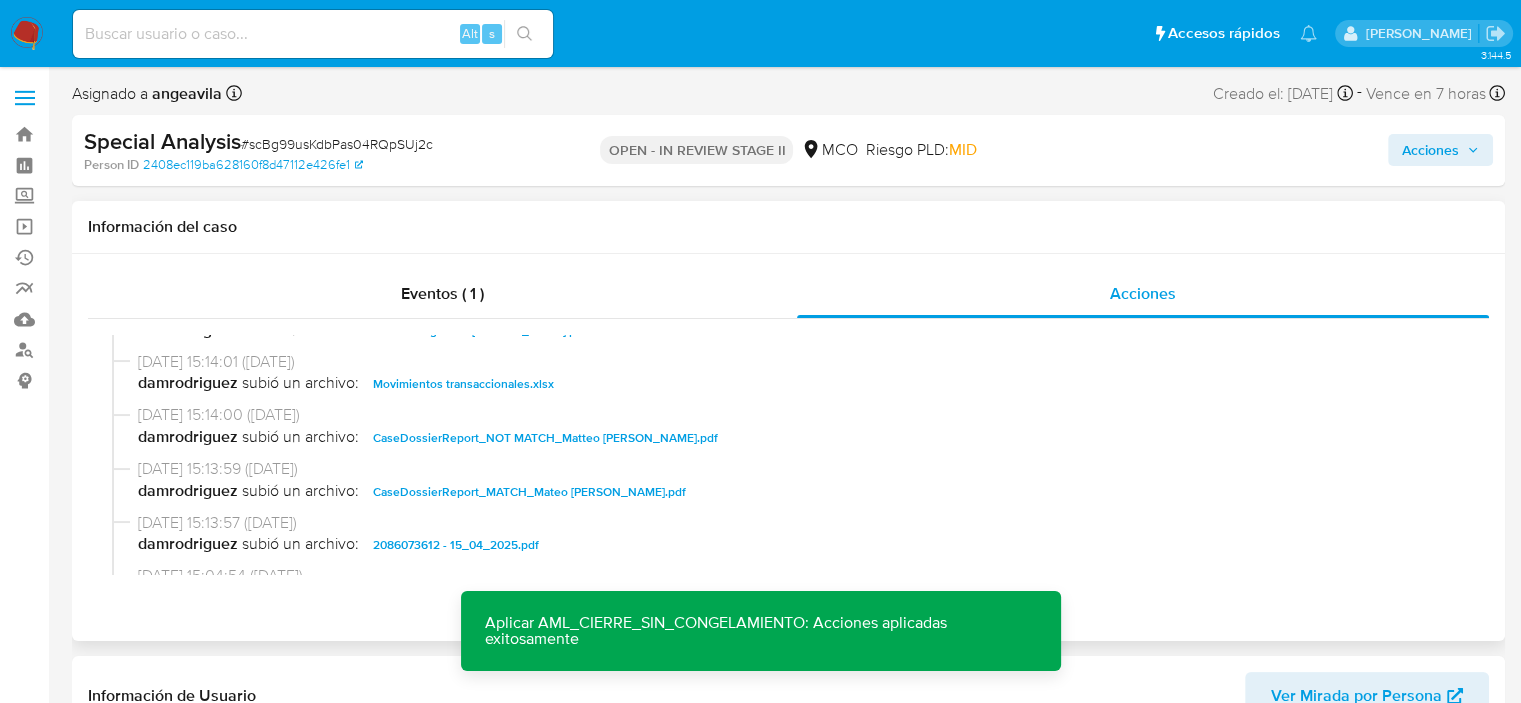 scroll, scrollTop: 441, scrollLeft: 0, axis: vertical 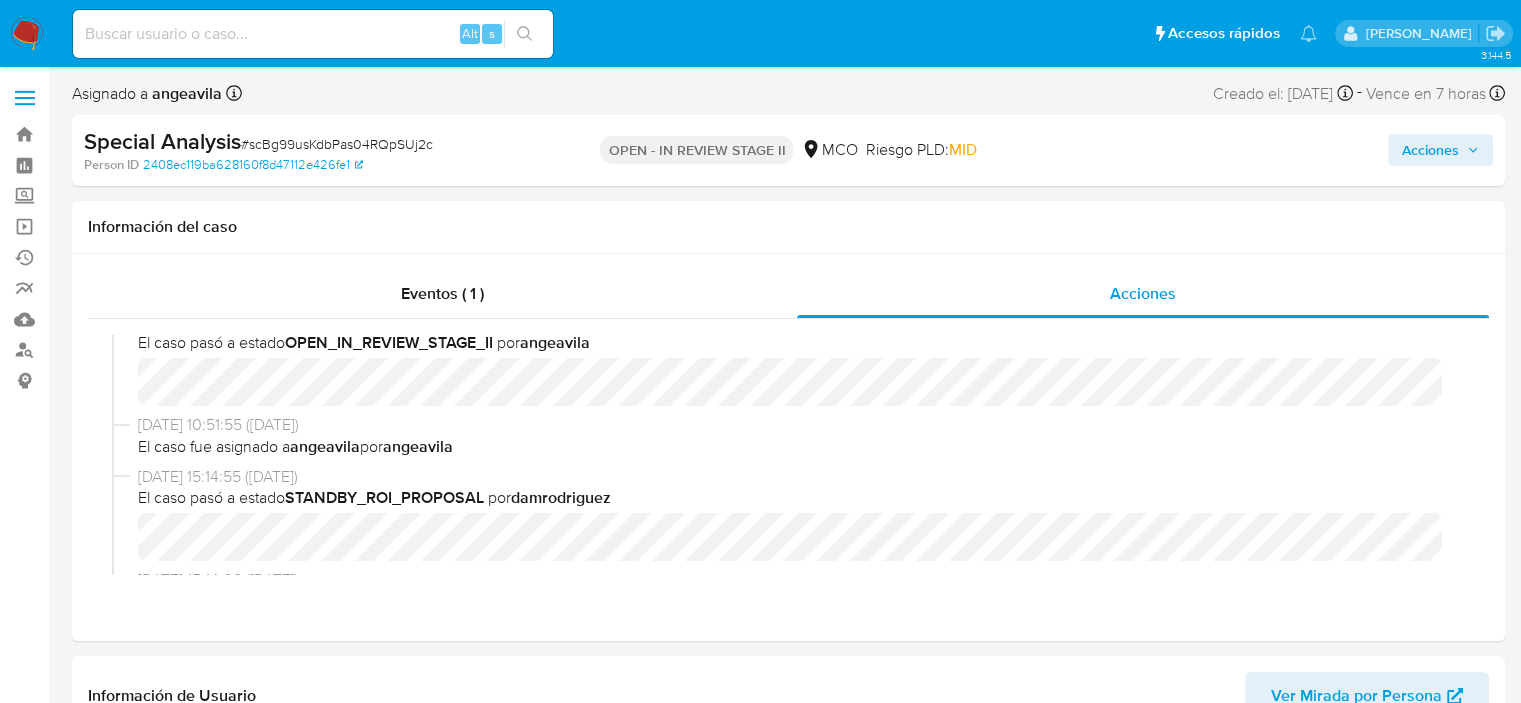 click on "Acciones" at bounding box center (1430, 150) 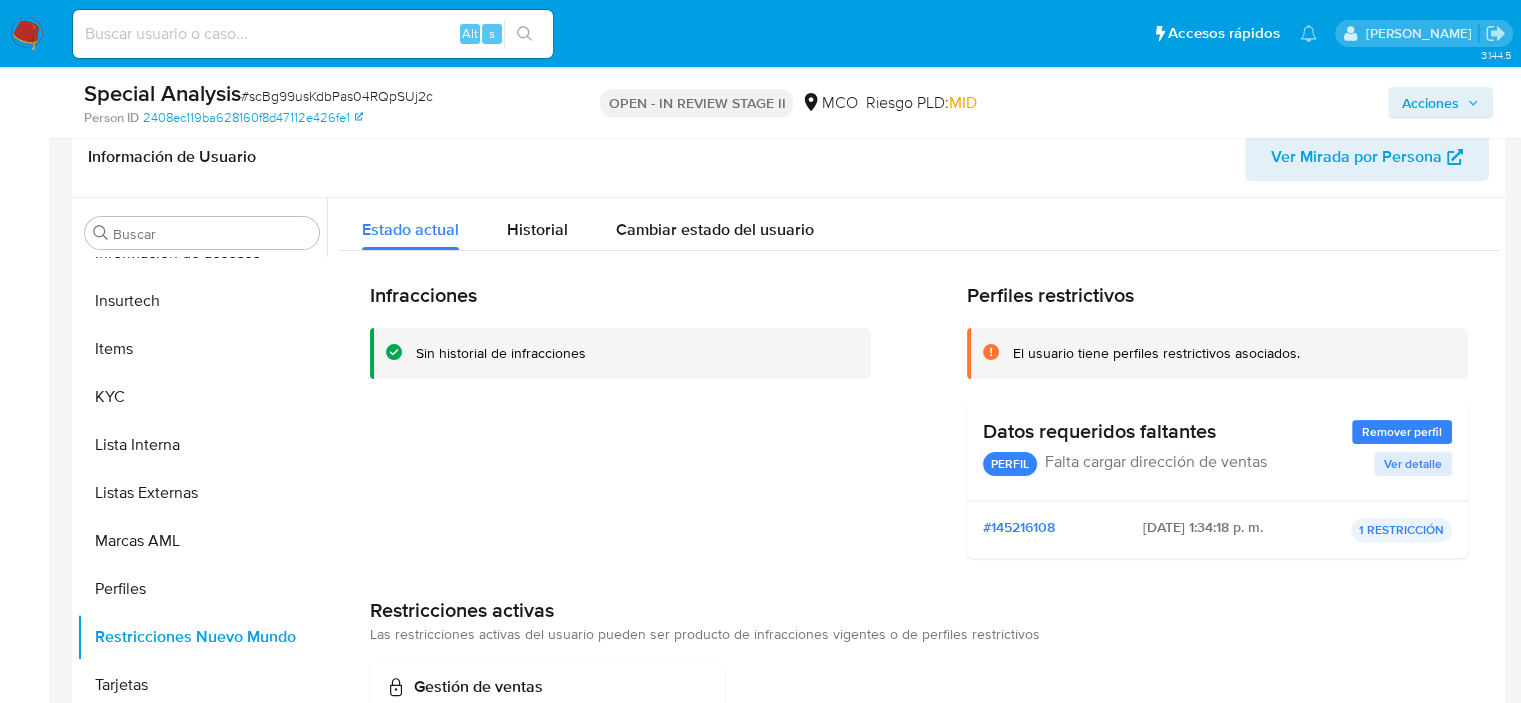 scroll, scrollTop: 472, scrollLeft: 0, axis: vertical 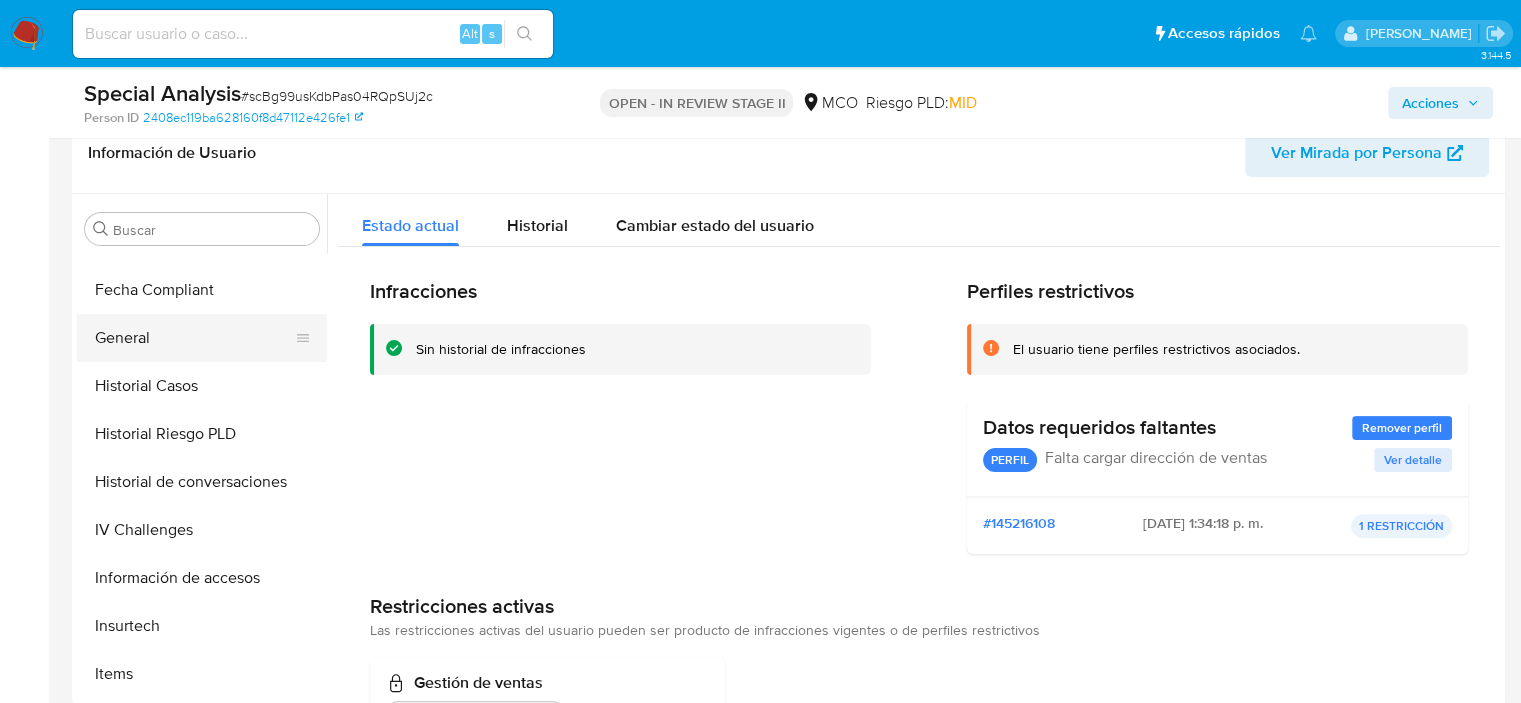 click on "General" at bounding box center [194, 338] 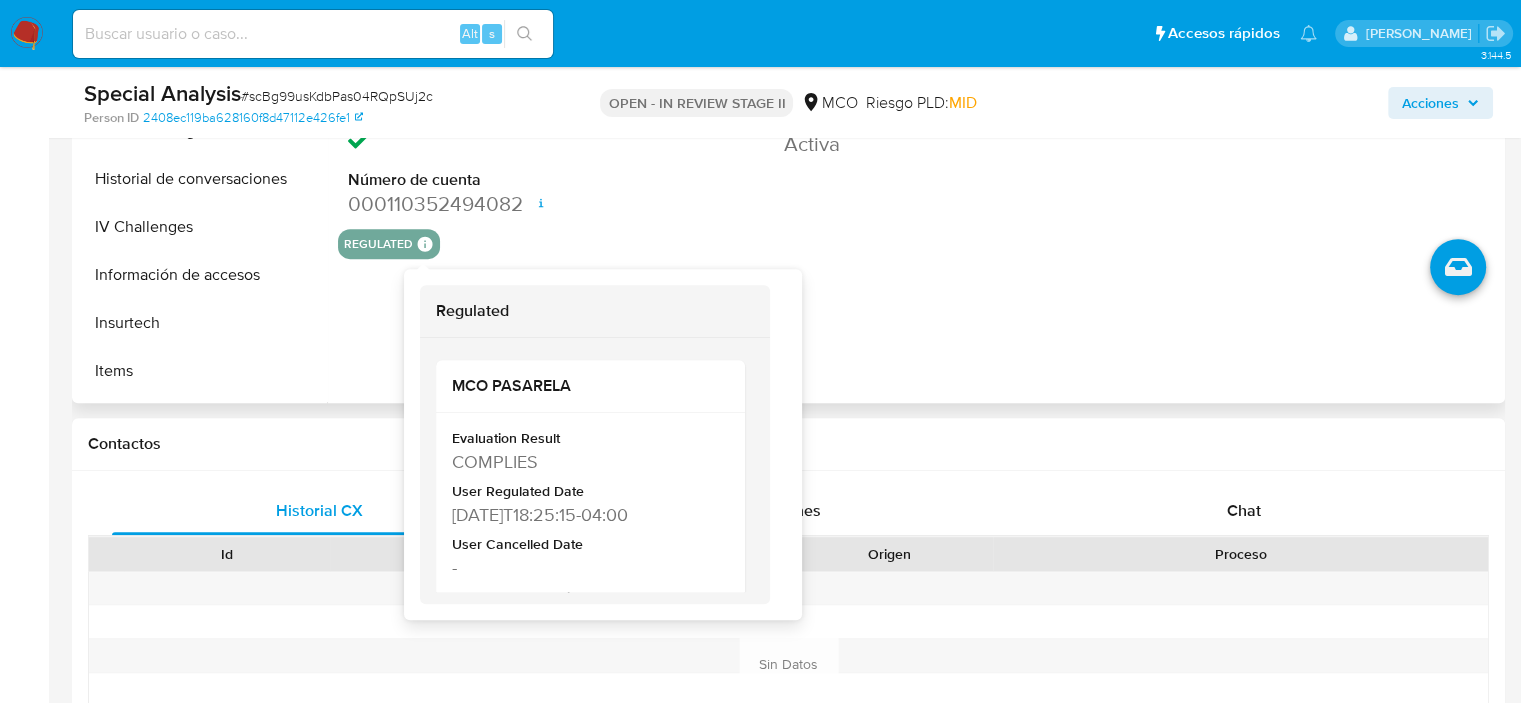 scroll, scrollTop: 780, scrollLeft: 0, axis: vertical 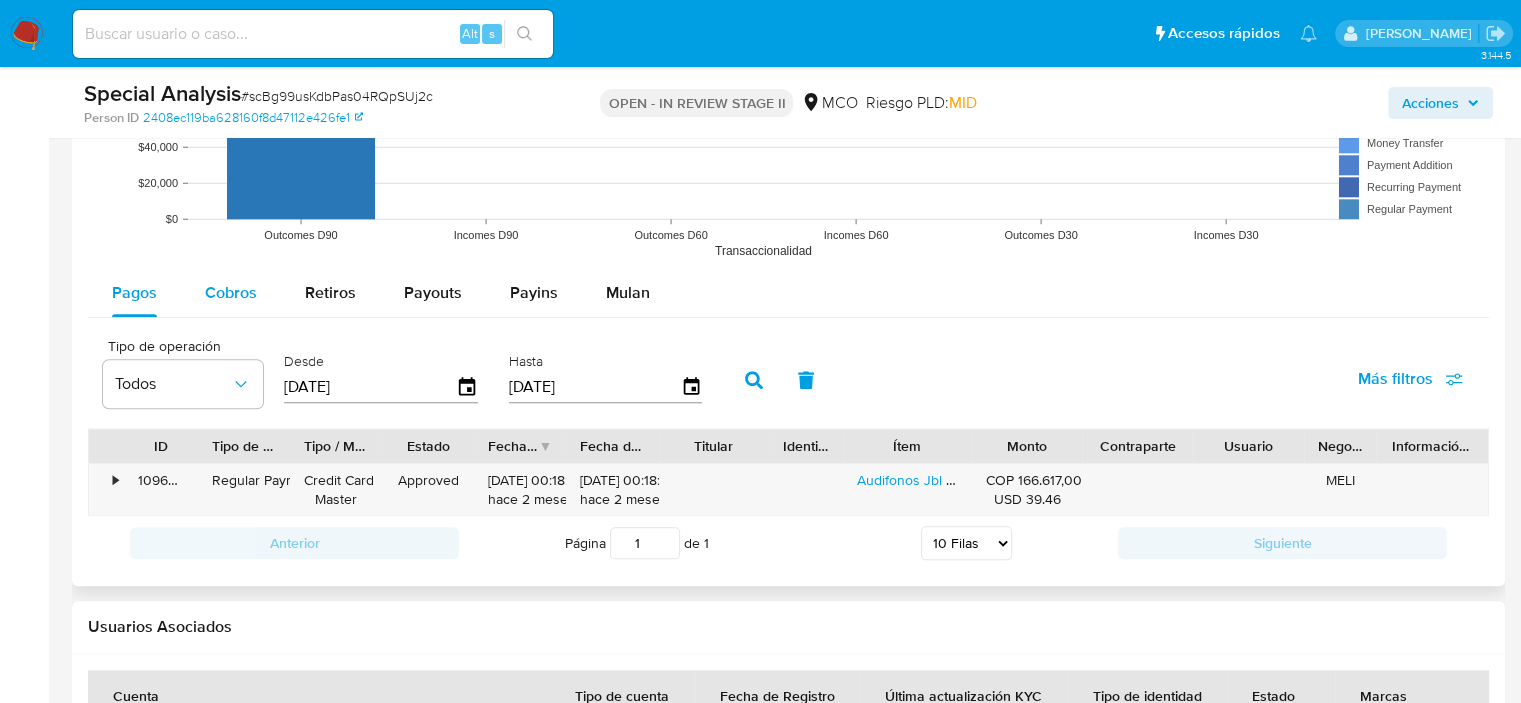 click on "Cobros" at bounding box center [231, 292] 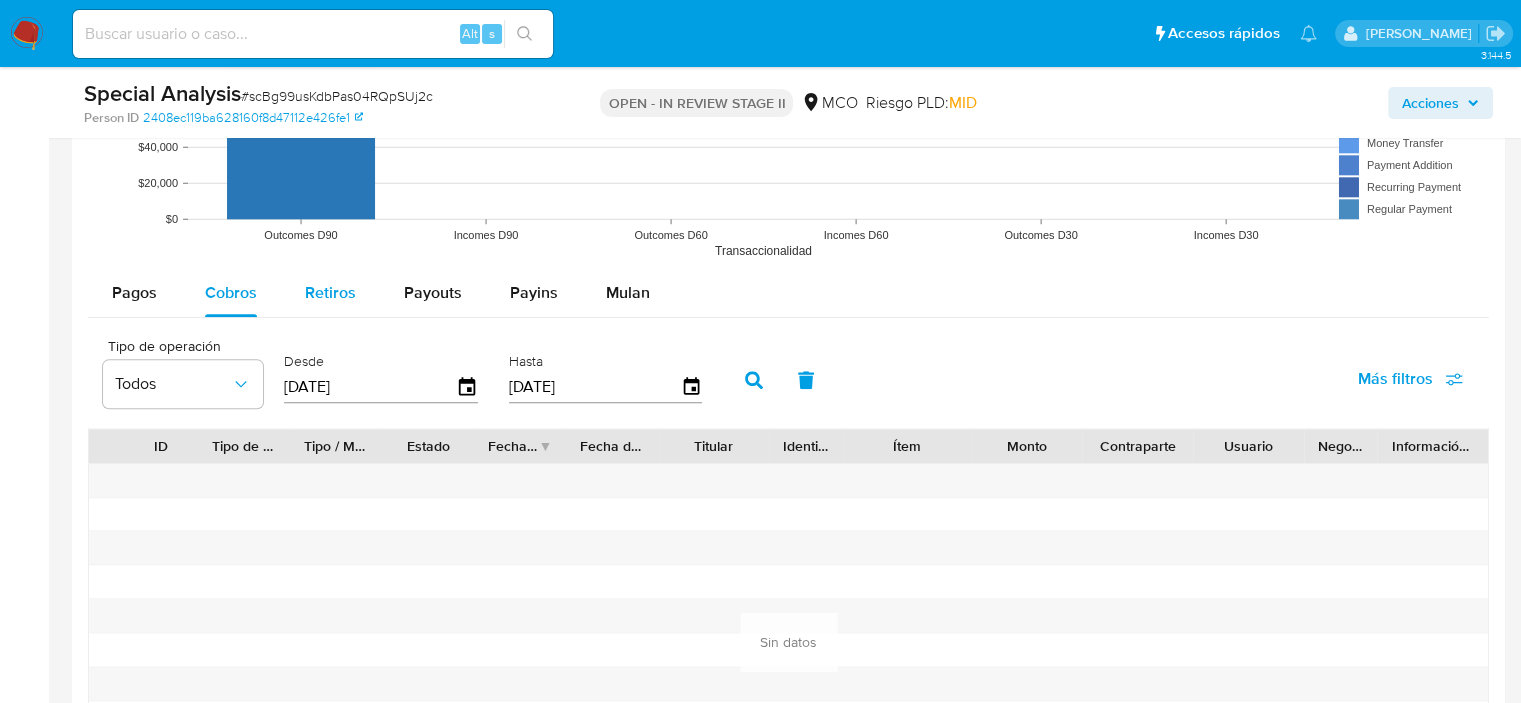 click on "Retiros" at bounding box center [330, 293] 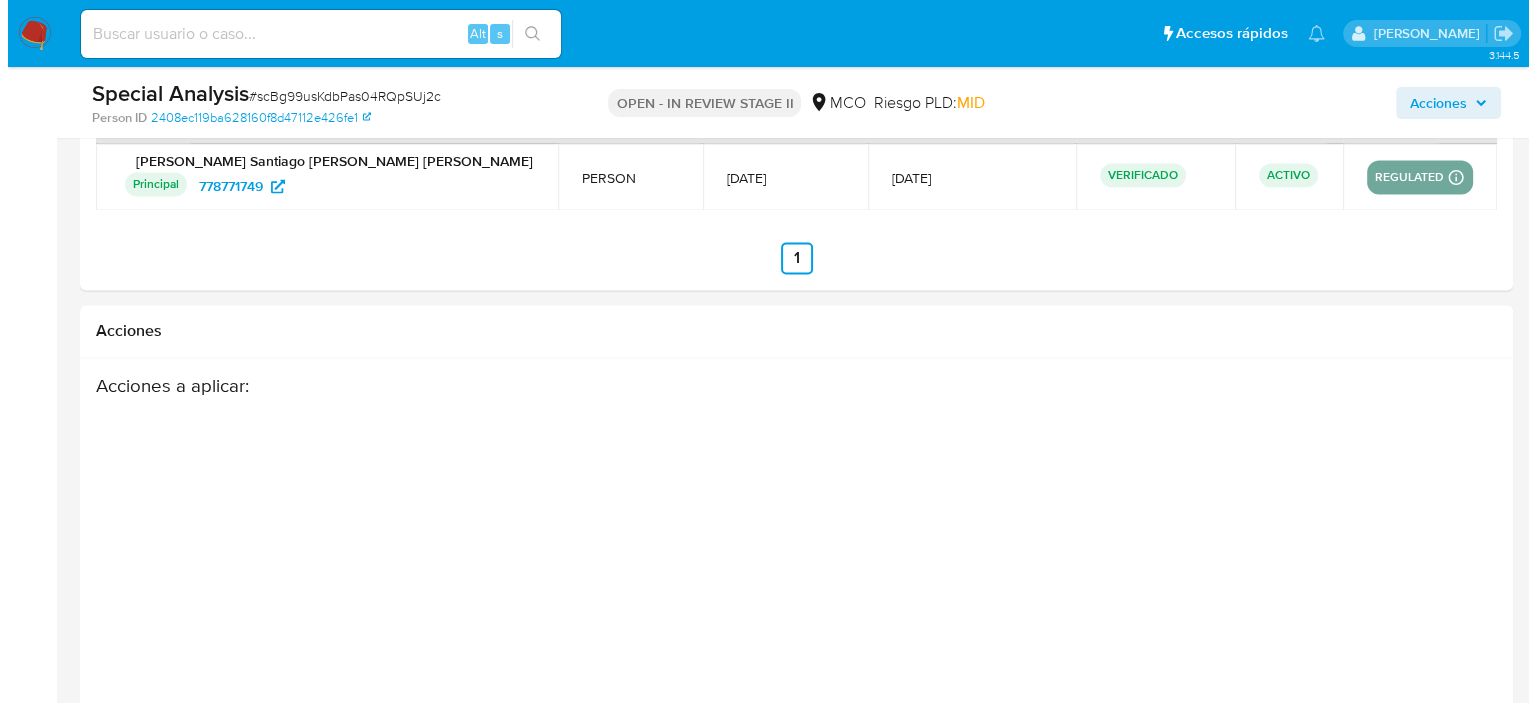 scroll, scrollTop: 3225, scrollLeft: 0, axis: vertical 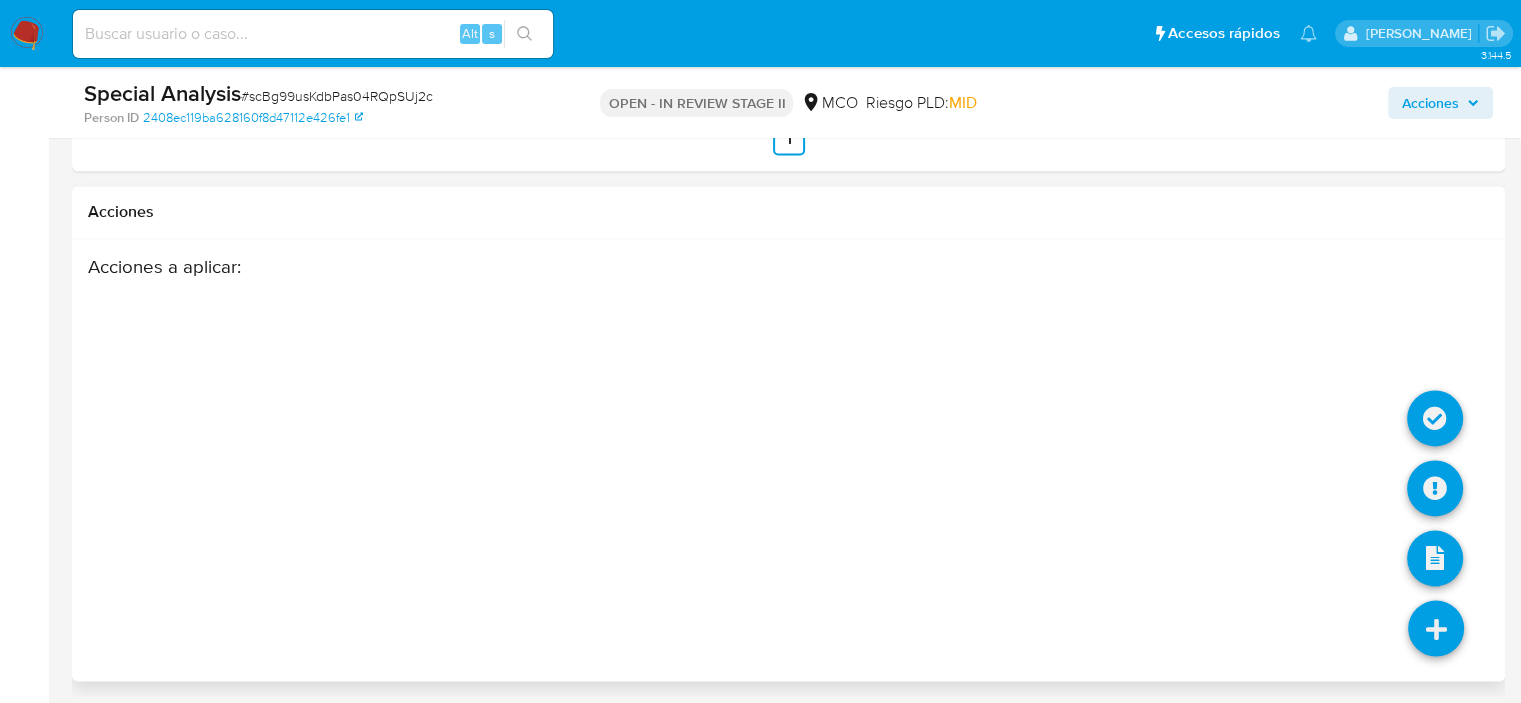 click at bounding box center (1436, 628) 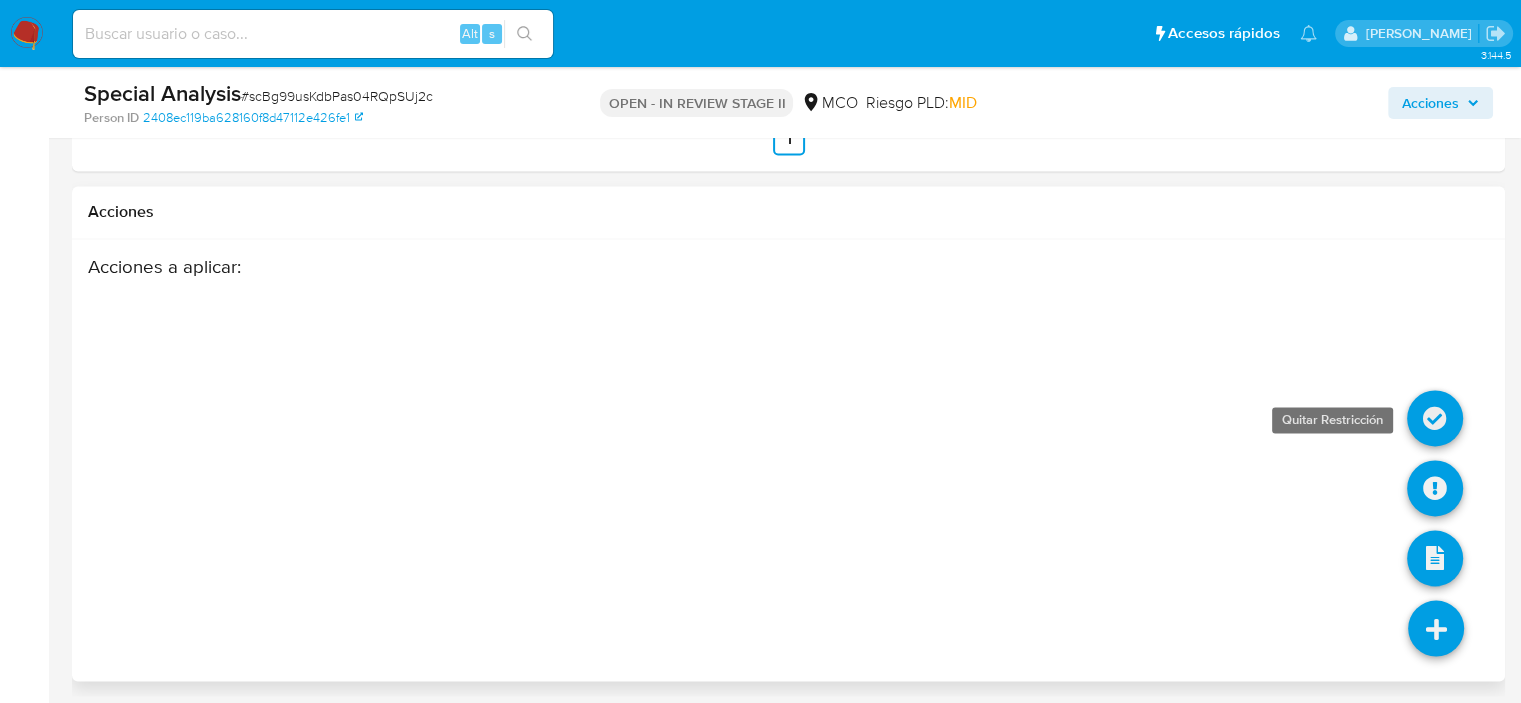 click at bounding box center (1435, 418) 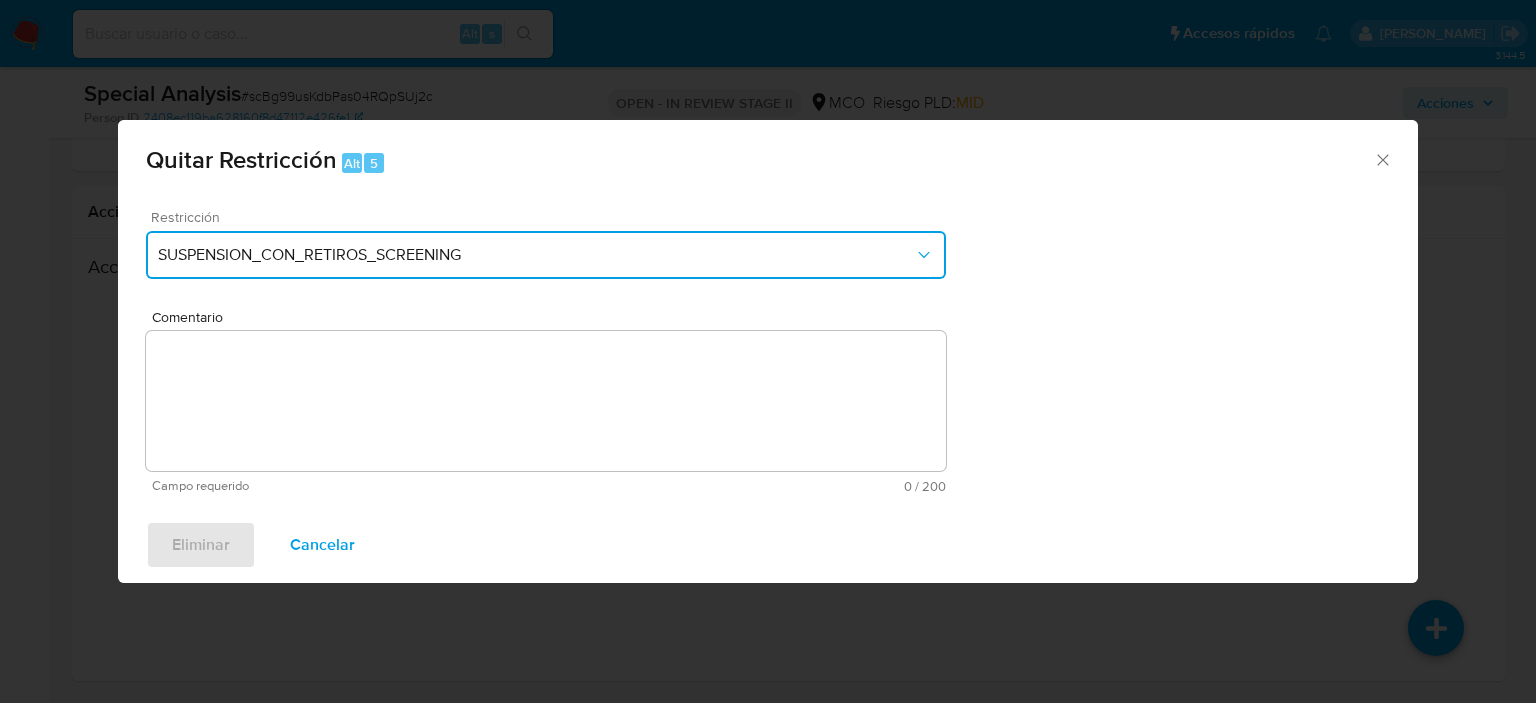 click on "SUSPENSION_CON_RETIROS_SCREENING" at bounding box center [546, 255] 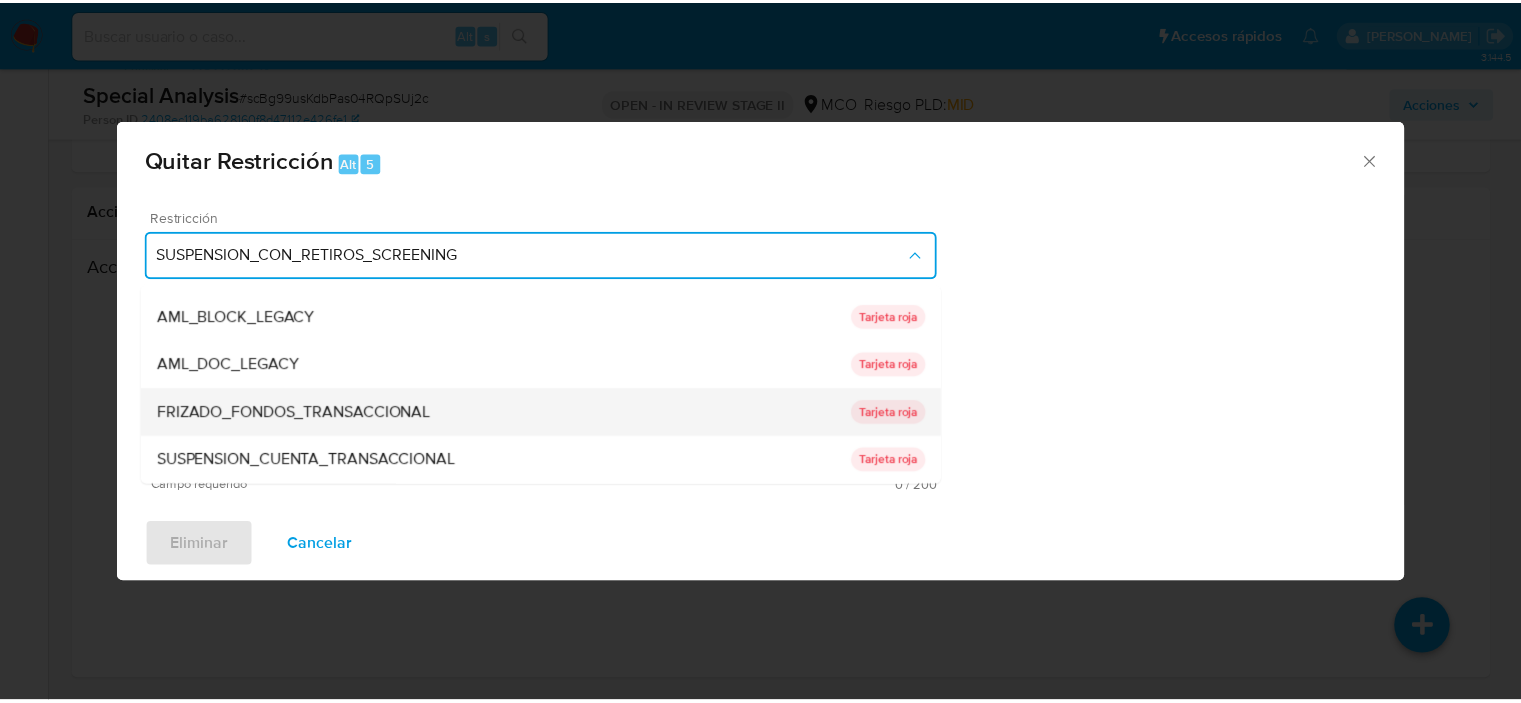 scroll, scrollTop: 0, scrollLeft: 0, axis: both 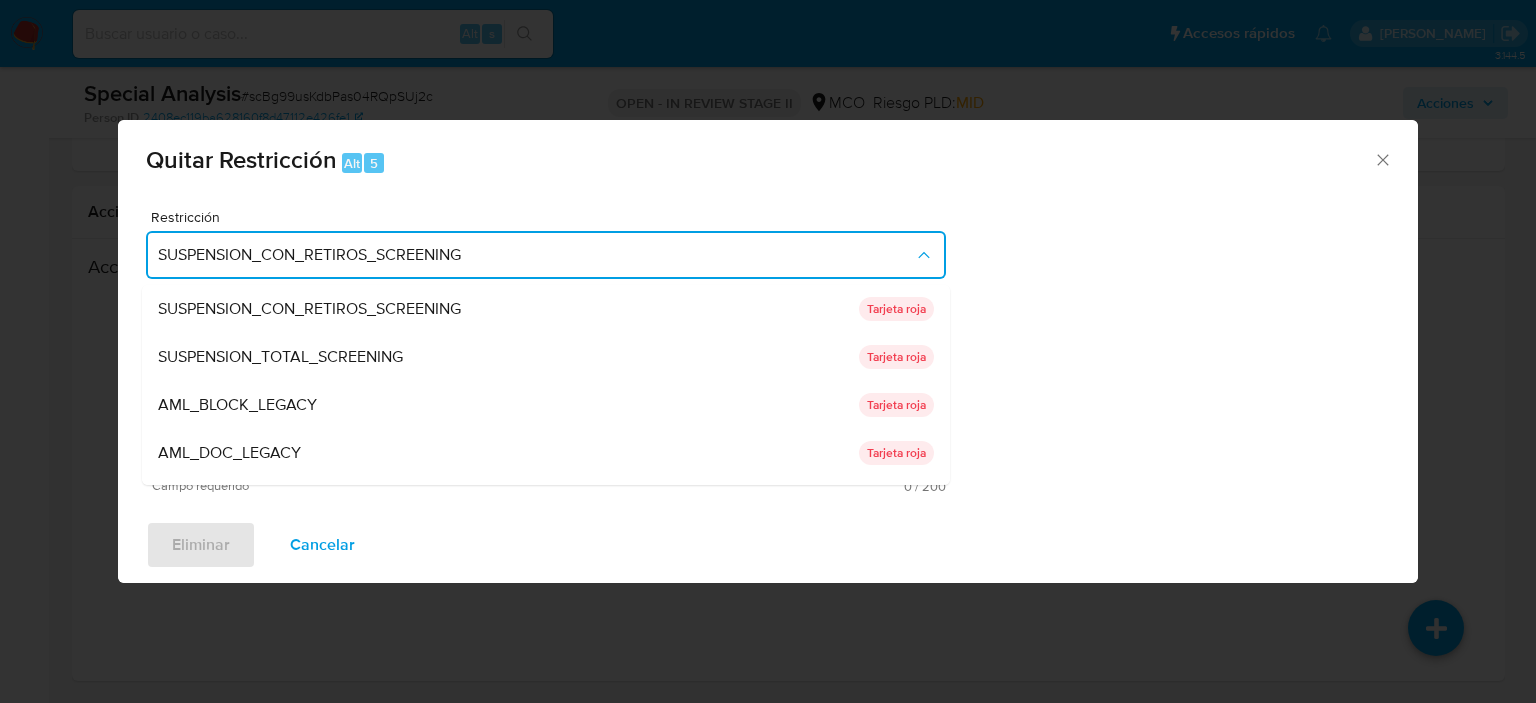 click 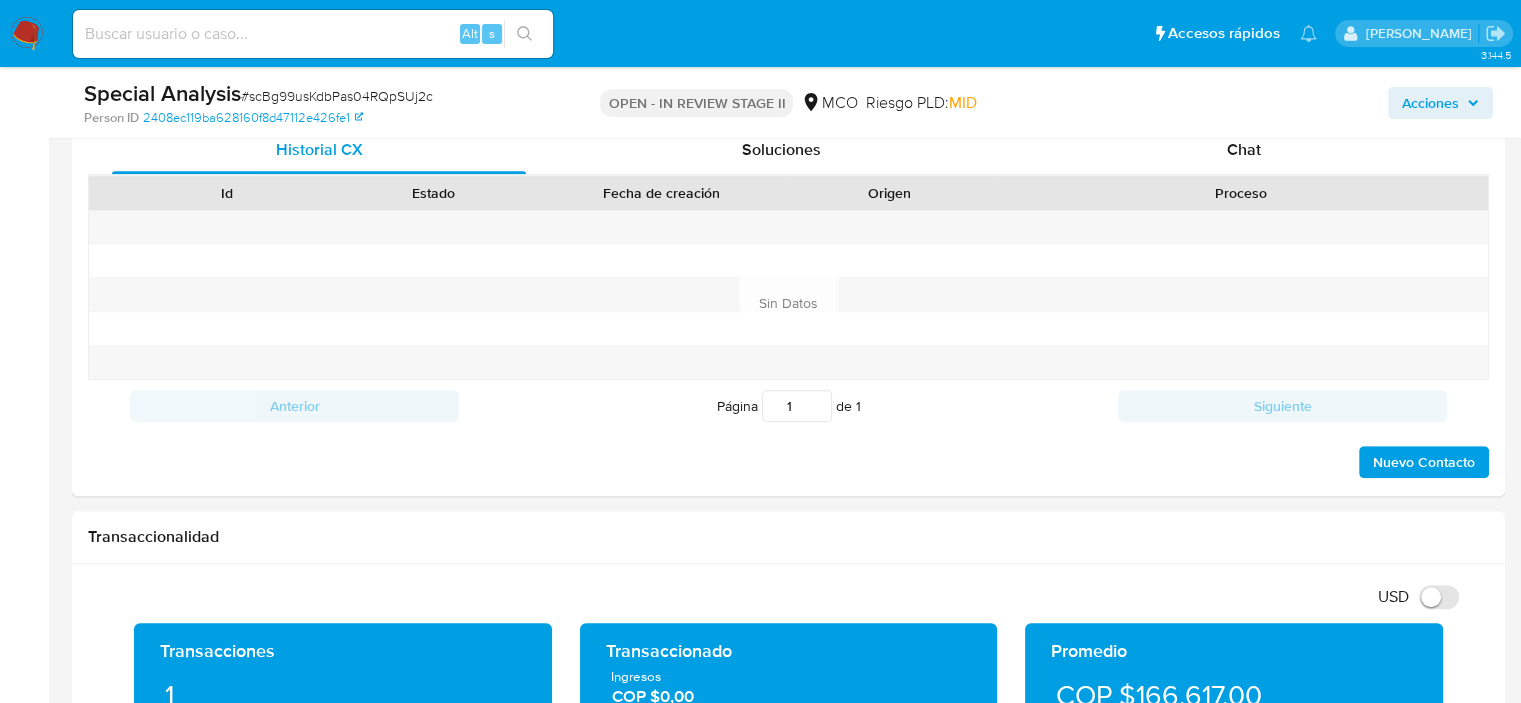 scroll, scrollTop: 1128, scrollLeft: 0, axis: vertical 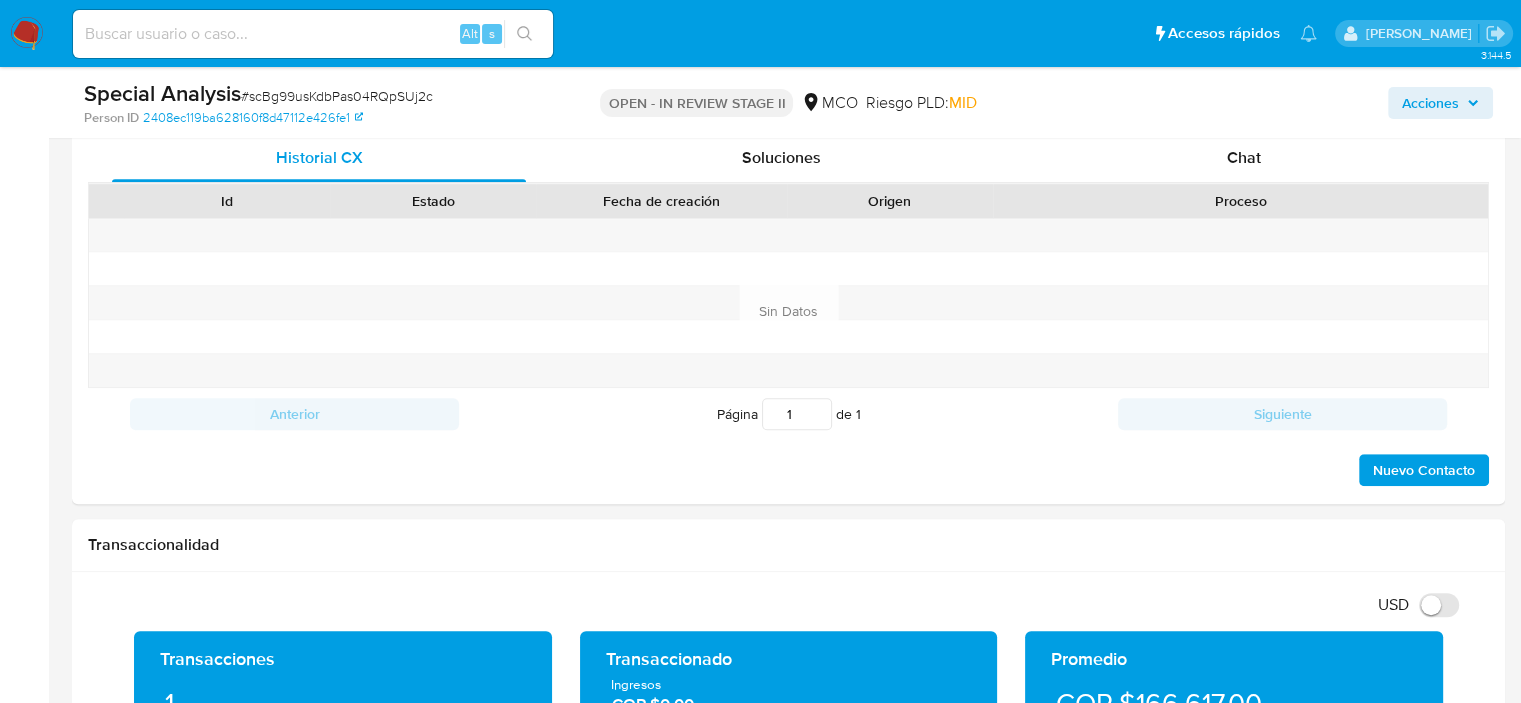 click on "Acciones" at bounding box center [1430, 103] 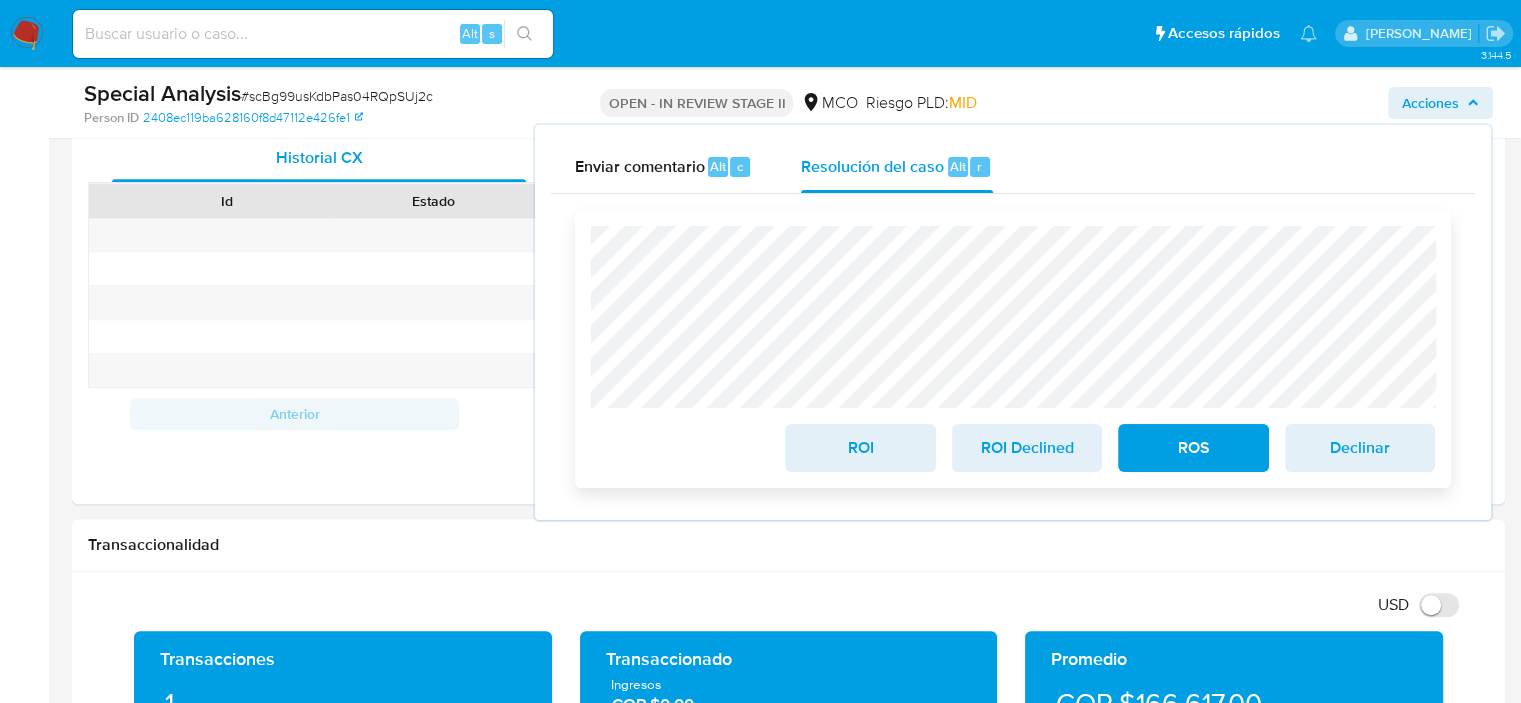 click on "ROI" at bounding box center (860, 448) 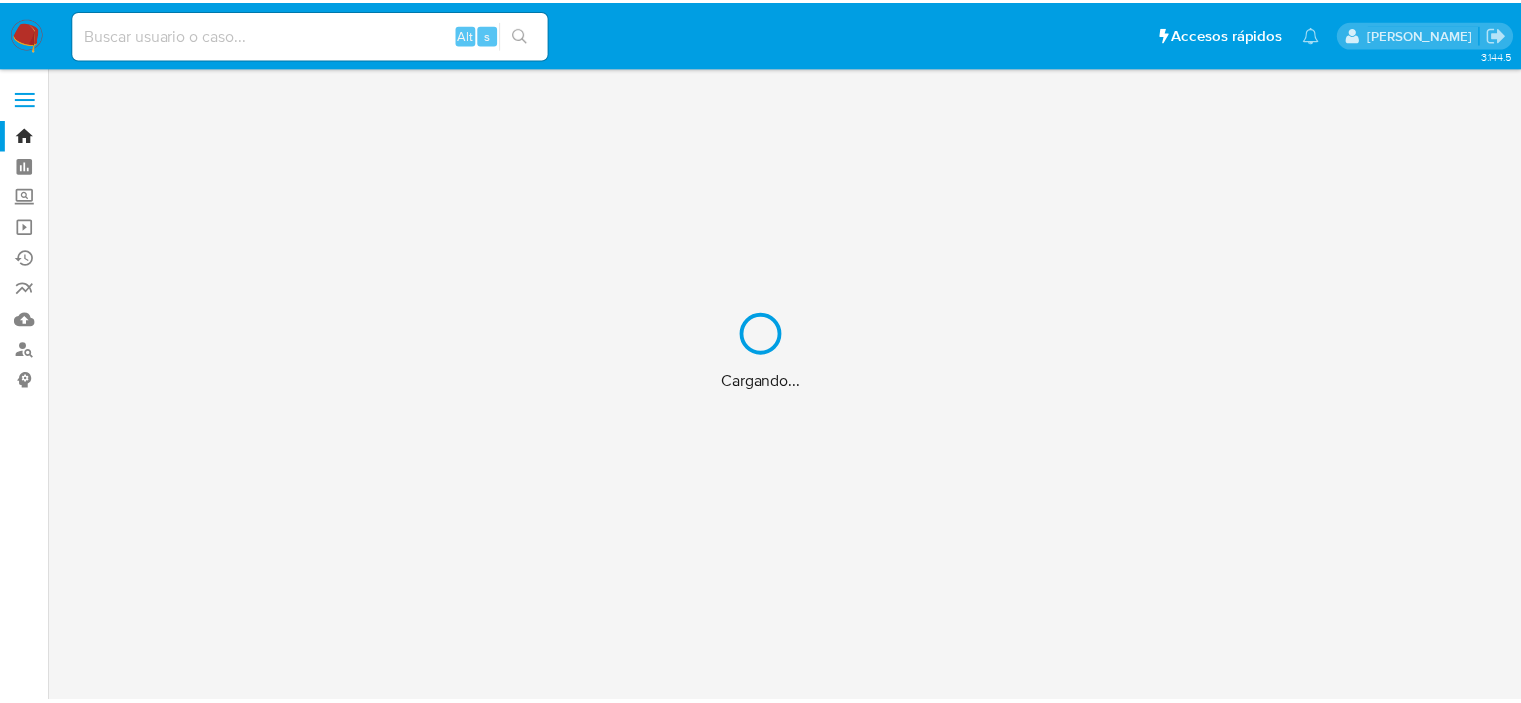 scroll, scrollTop: 0, scrollLeft: 0, axis: both 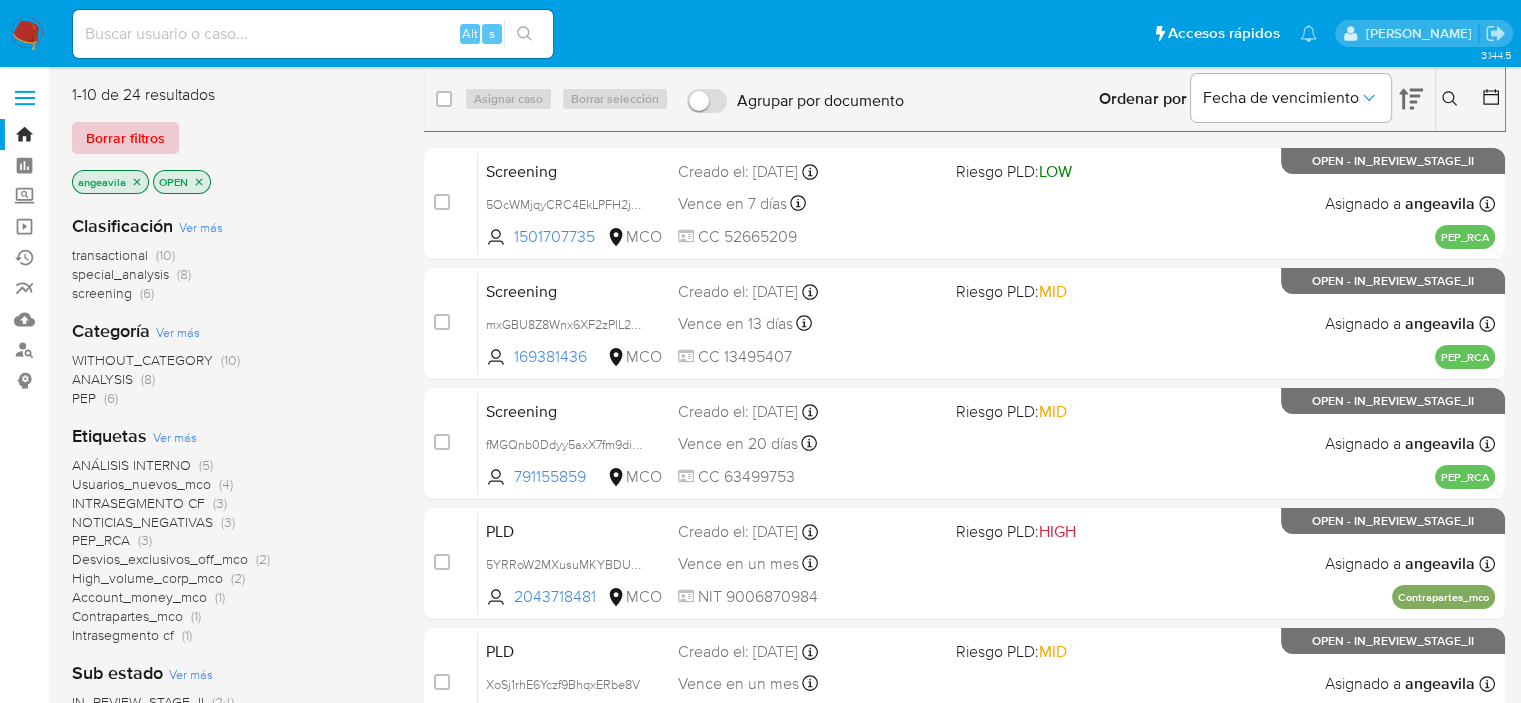 click on "Borrar filtros" at bounding box center (125, 138) 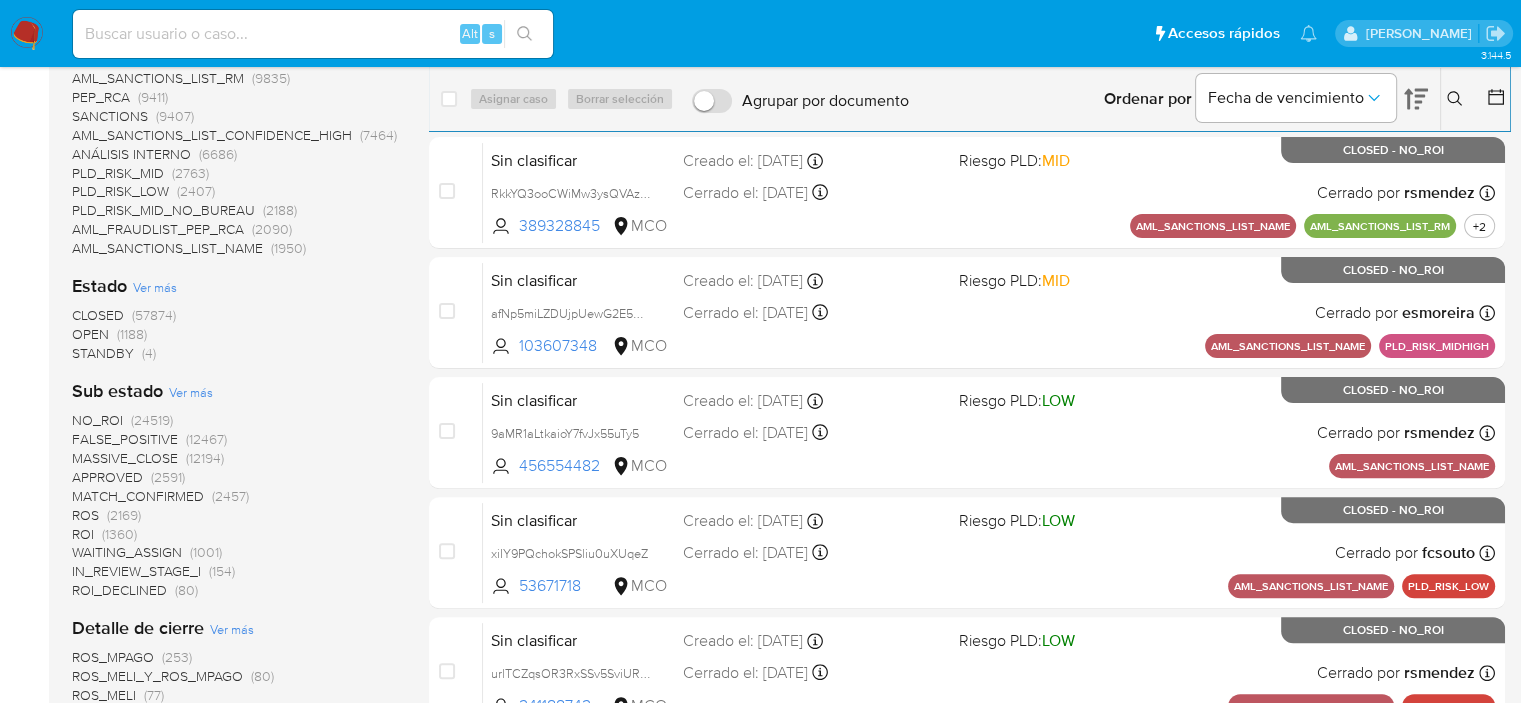 scroll, scrollTop: 492, scrollLeft: 0, axis: vertical 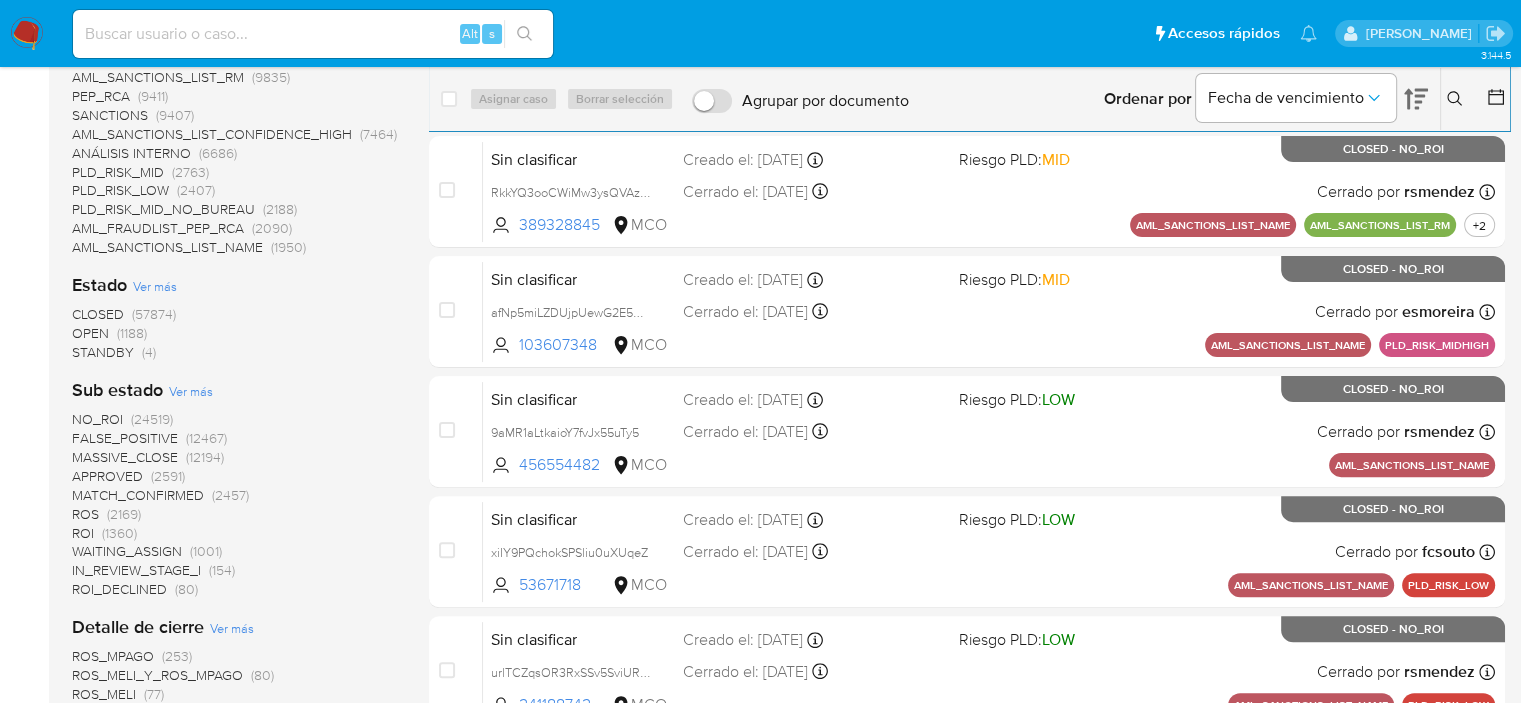 click on "STANDBY" at bounding box center (103, 352) 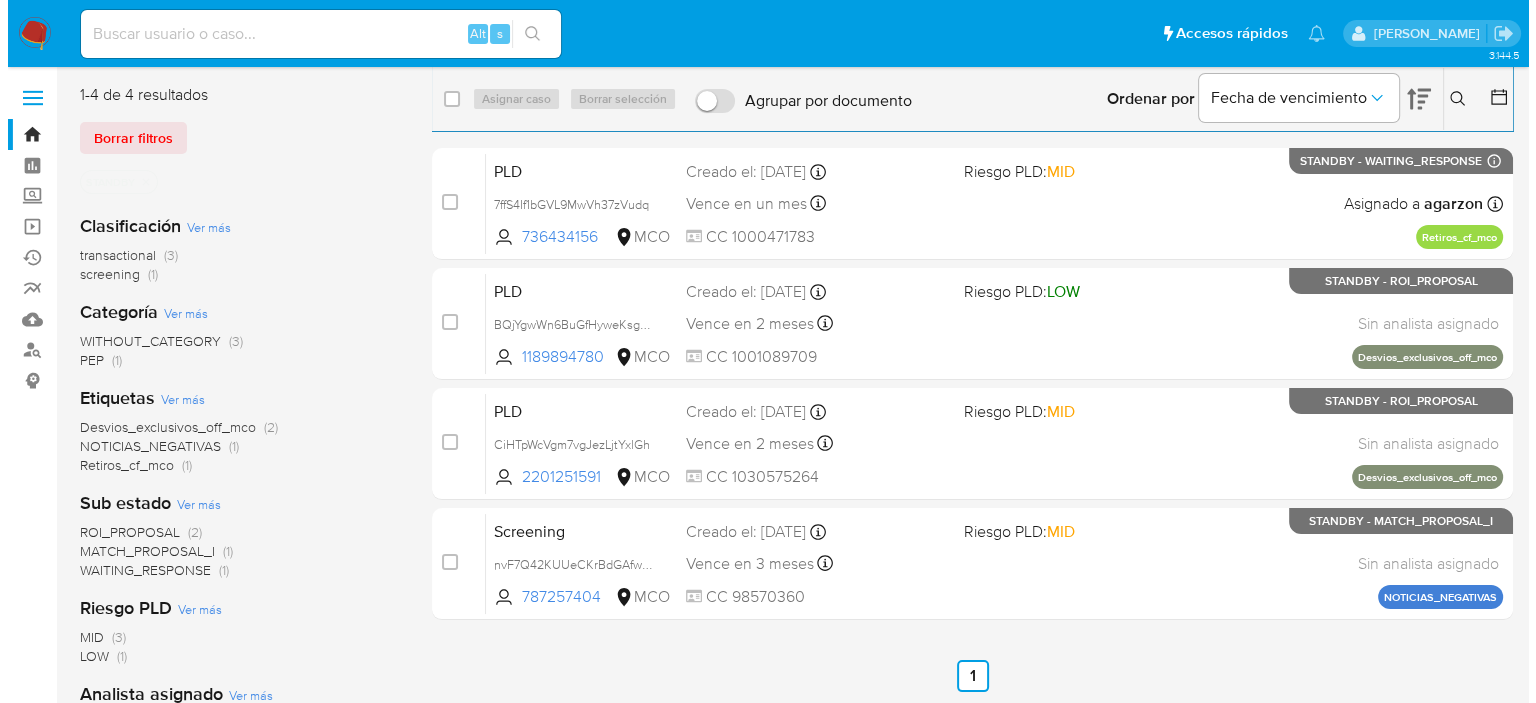 scroll, scrollTop: 6, scrollLeft: 0, axis: vertical 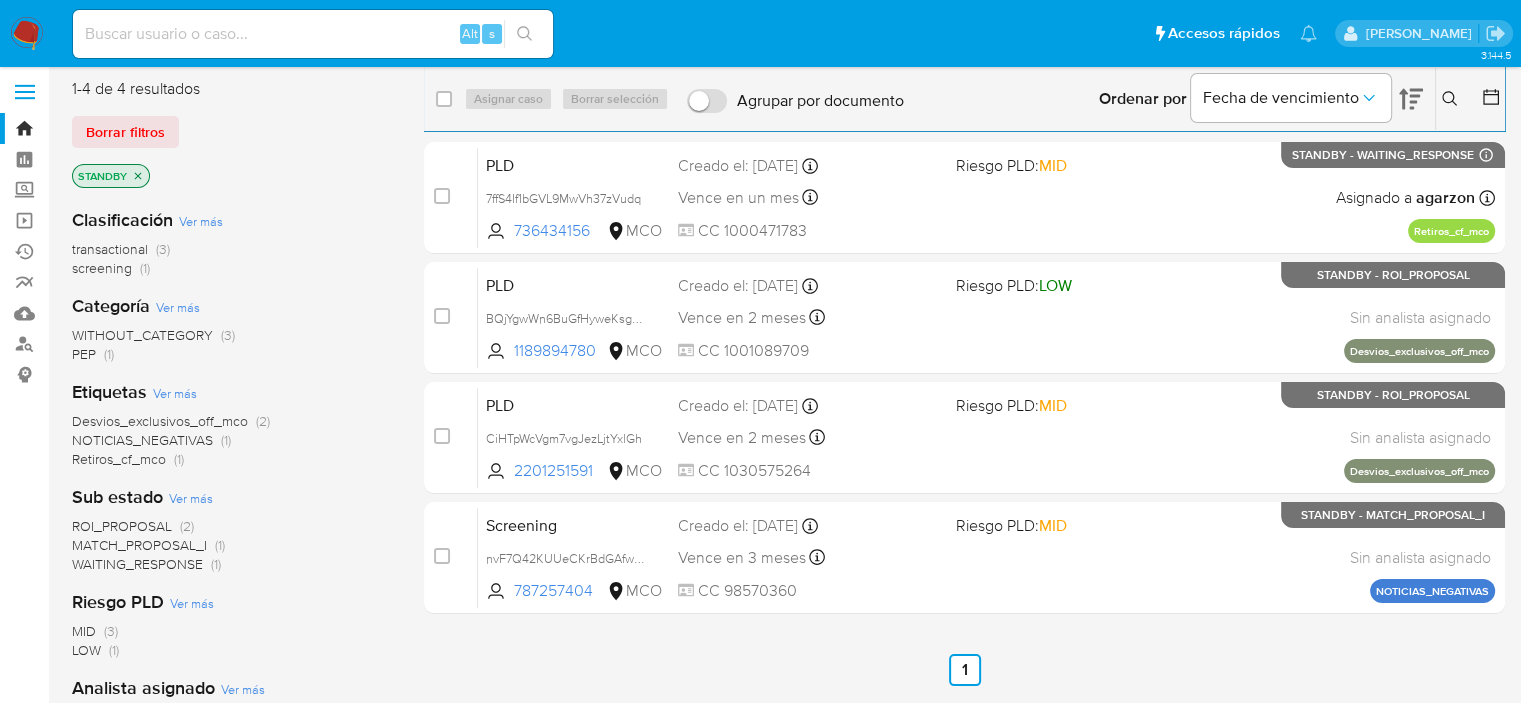 click on "MATCH_PROPOSAL_I" at bounding box center (139, 545) 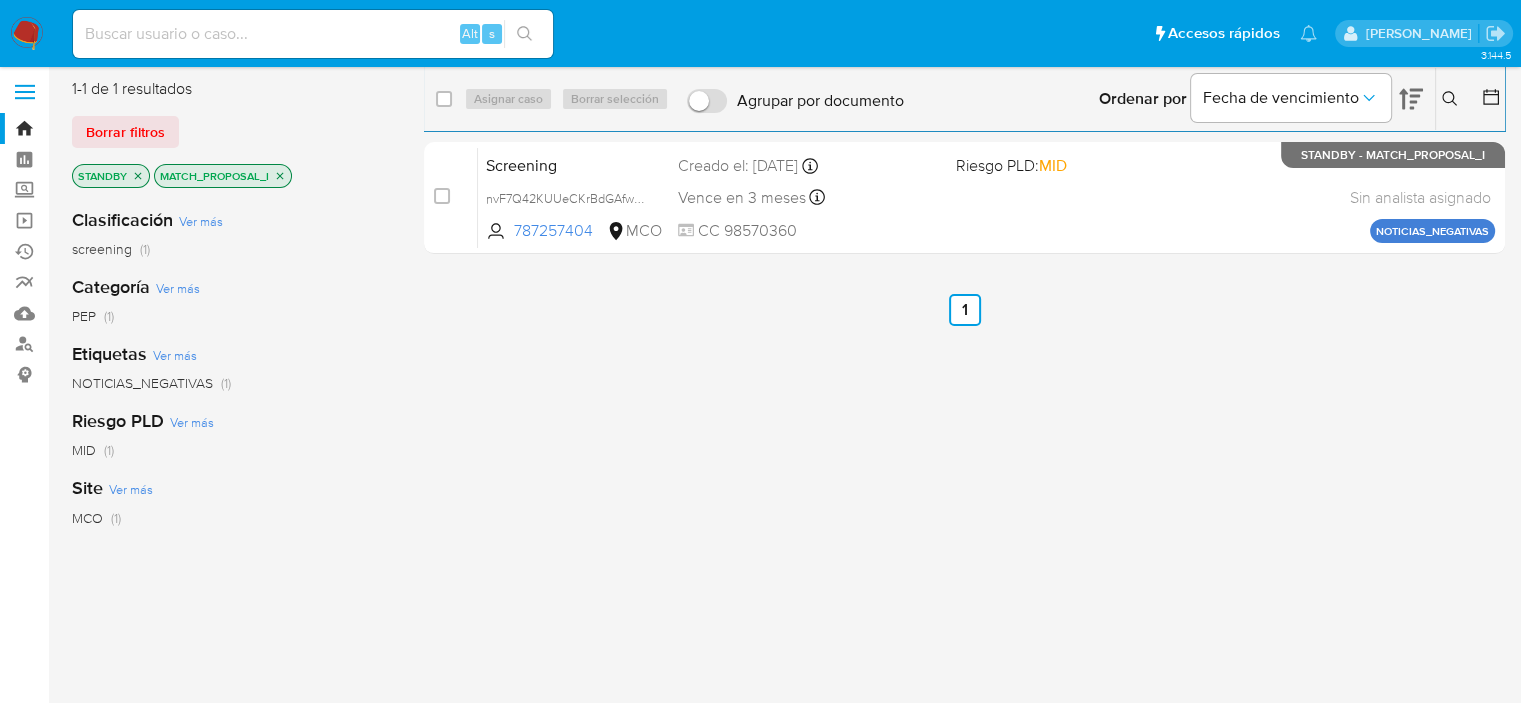 click on "select-all-cases-checkbox" at bounding box center (444, 99) 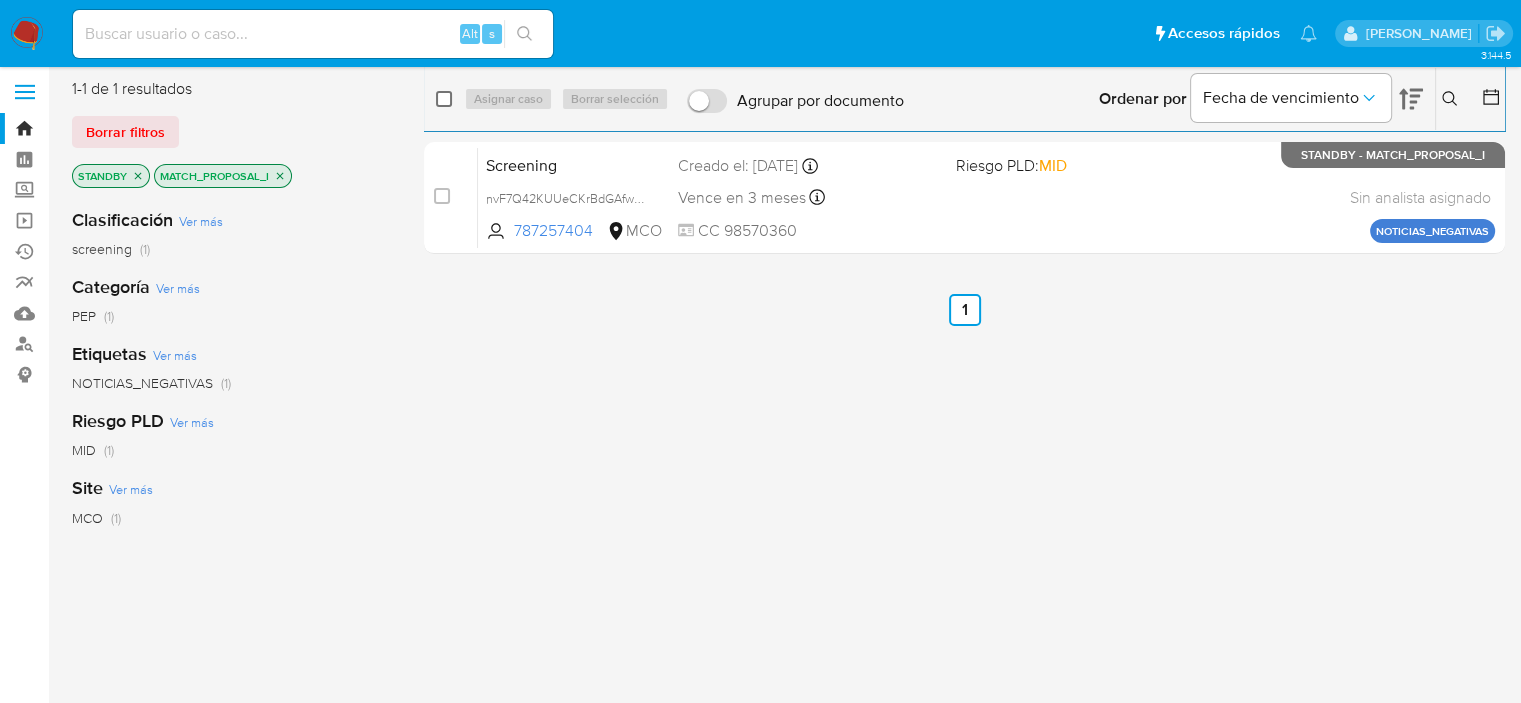 click at bounding box center [444, 99] 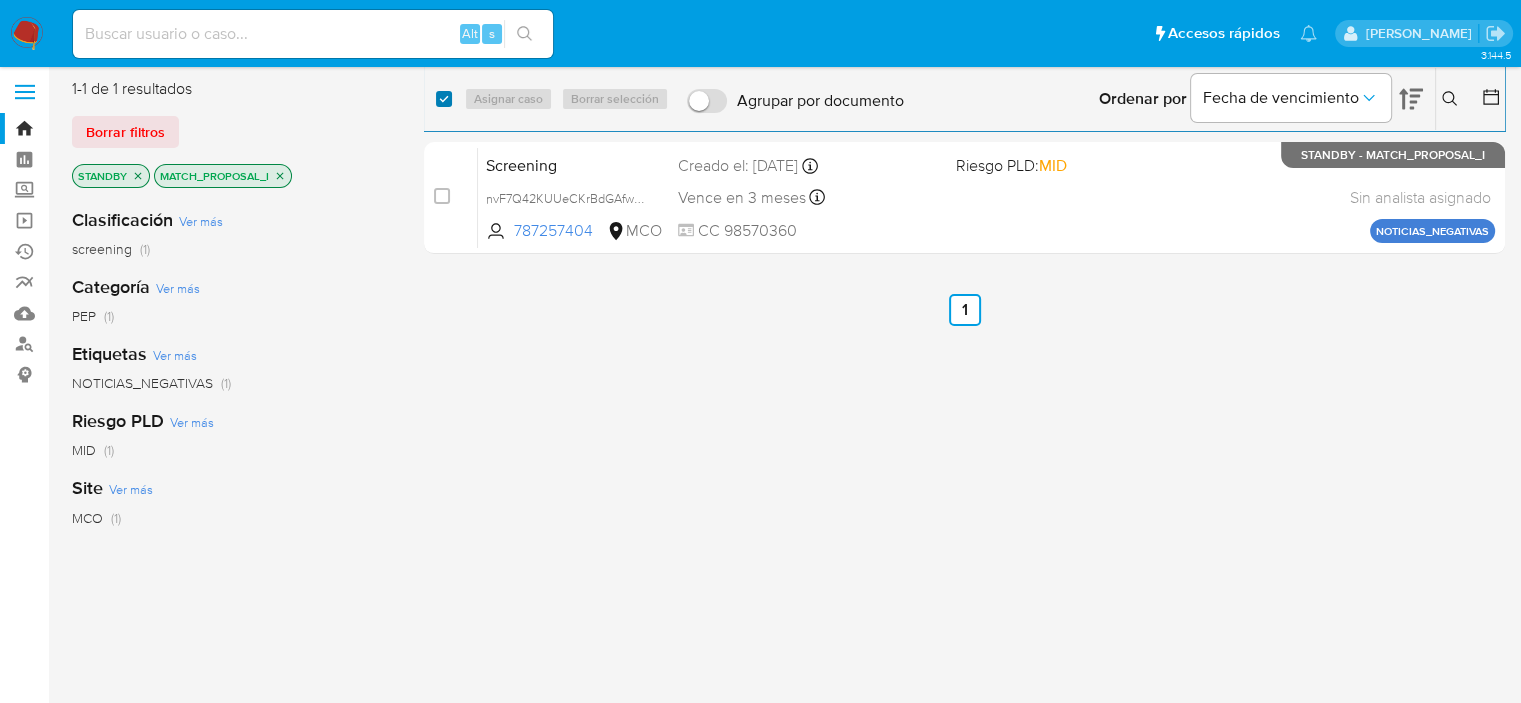 checkbox on "true" 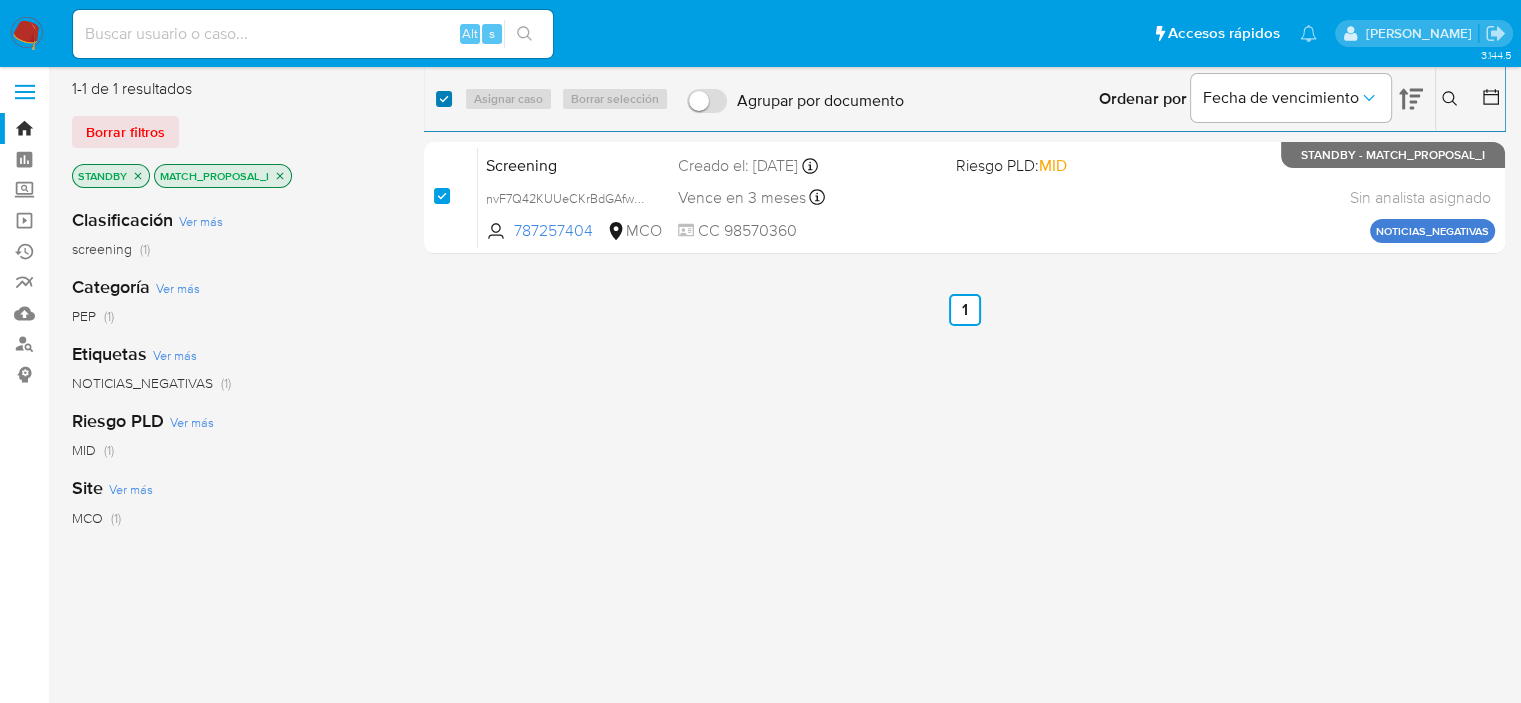 checkbox on "true" 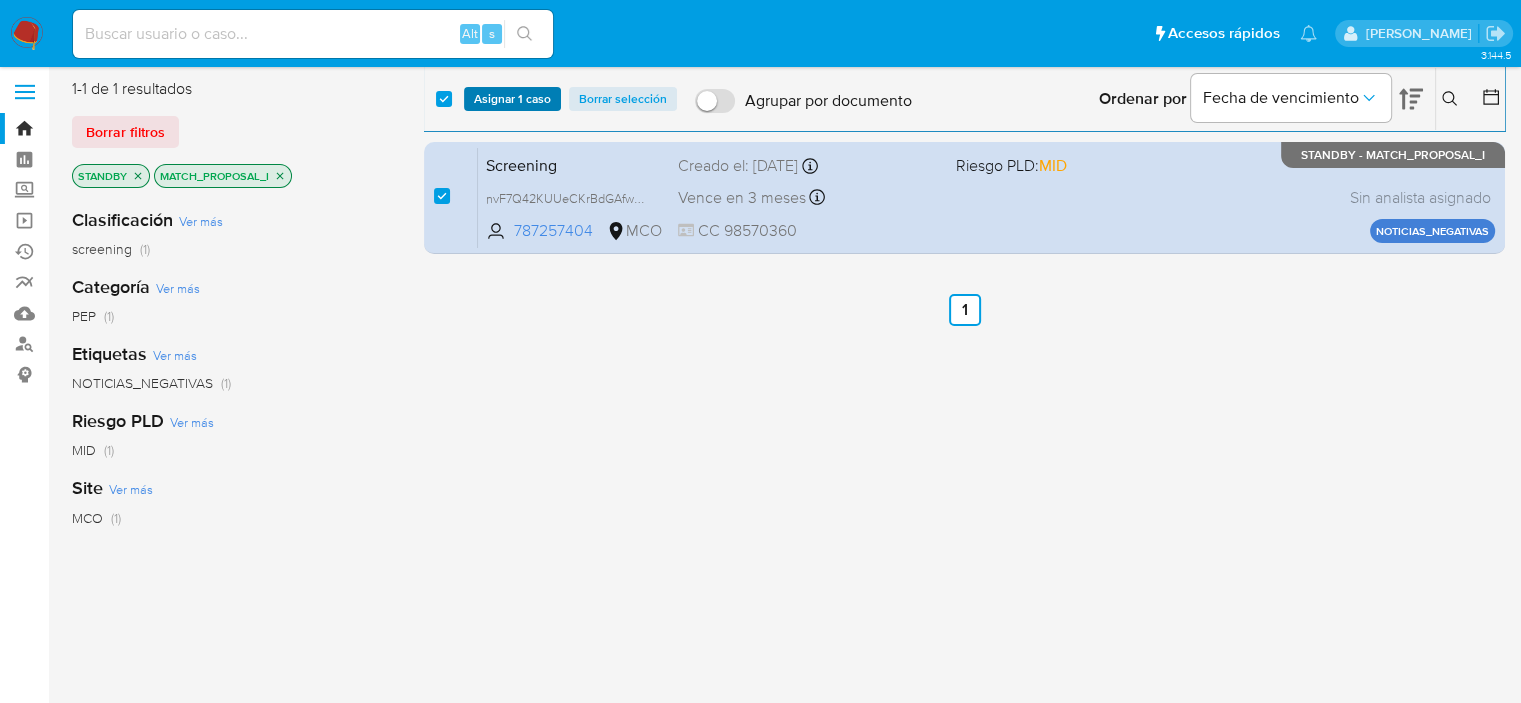 click on "Asignar 1 caso" at bounding box center [512, 99] 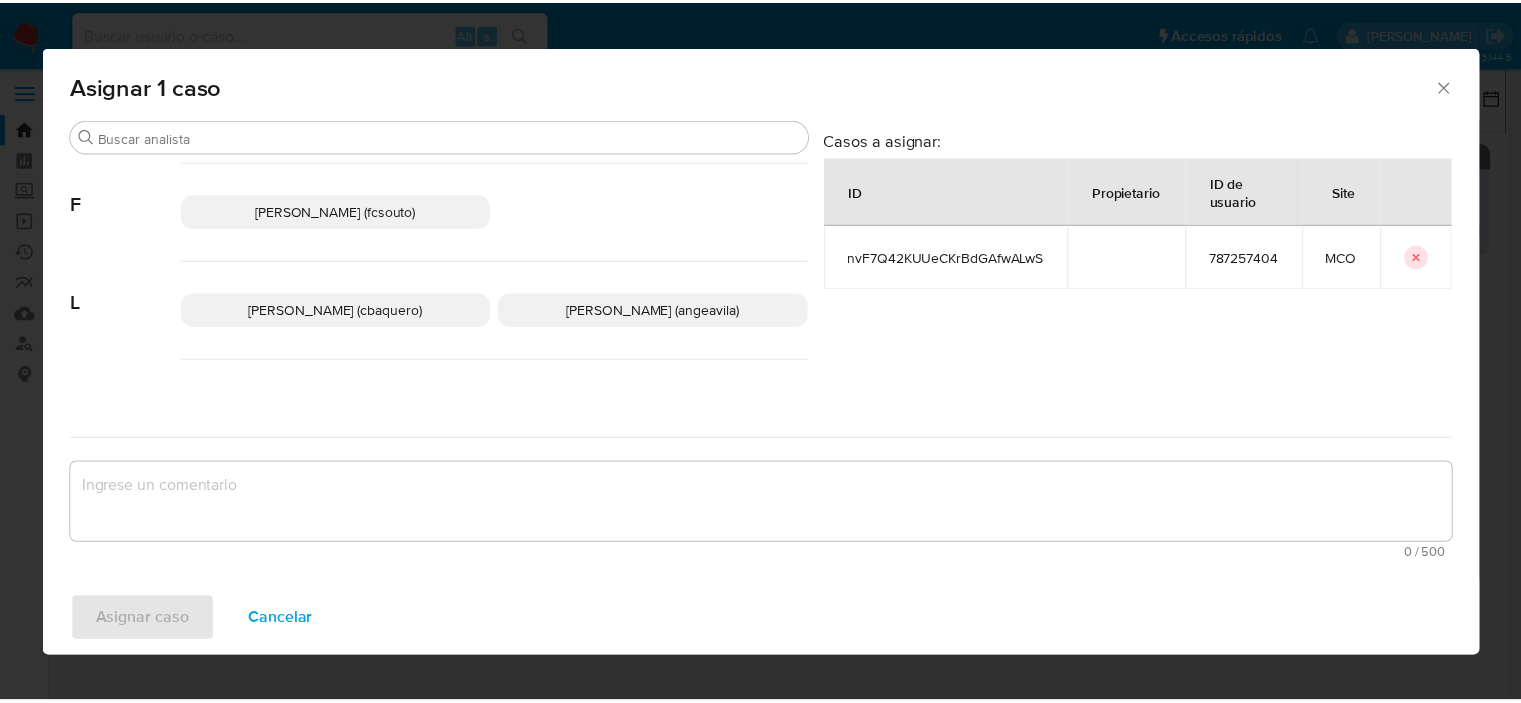 scroll, scrollTop: 232, scrollLeft: 0, axis: vertical 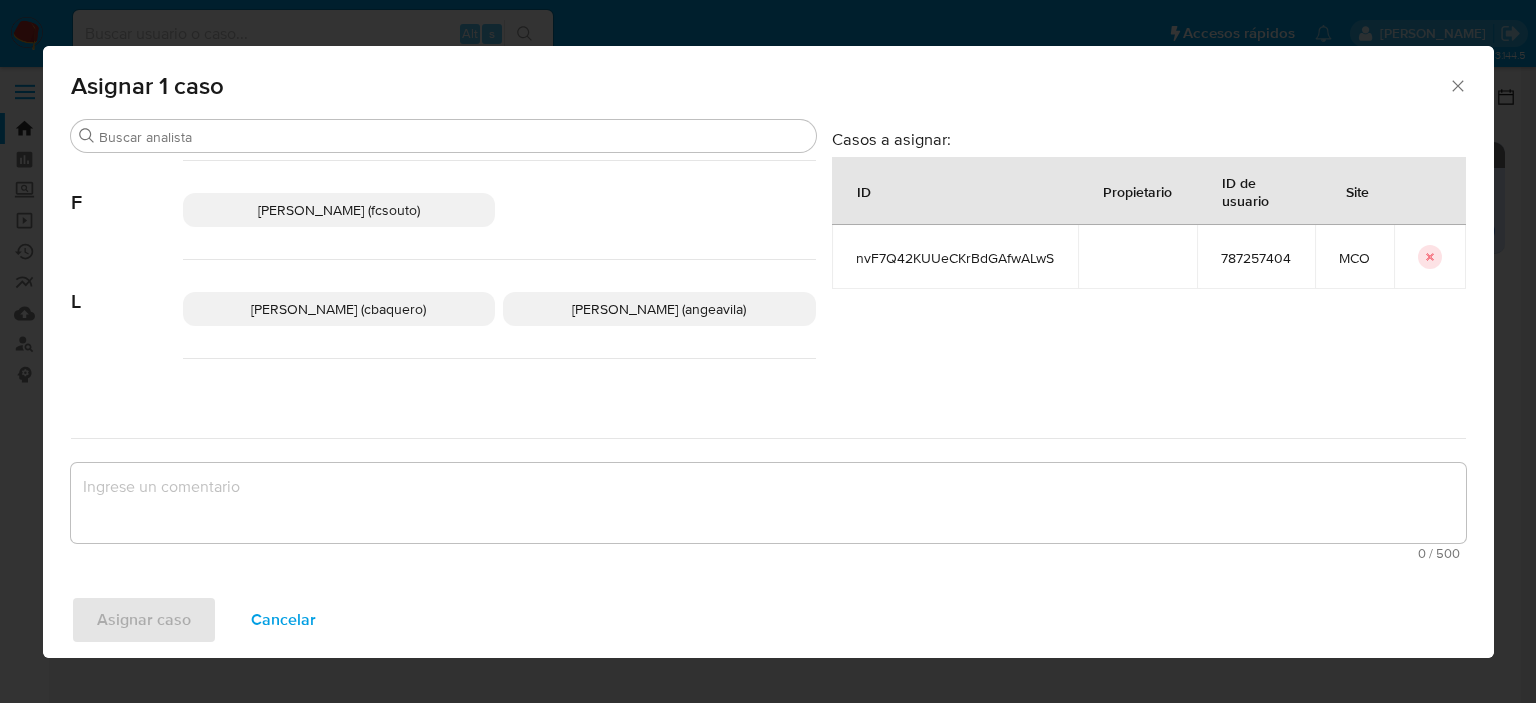 click on "Liceth Angelica Avila Soto (angeavila)" at bounding box center (659, 309) 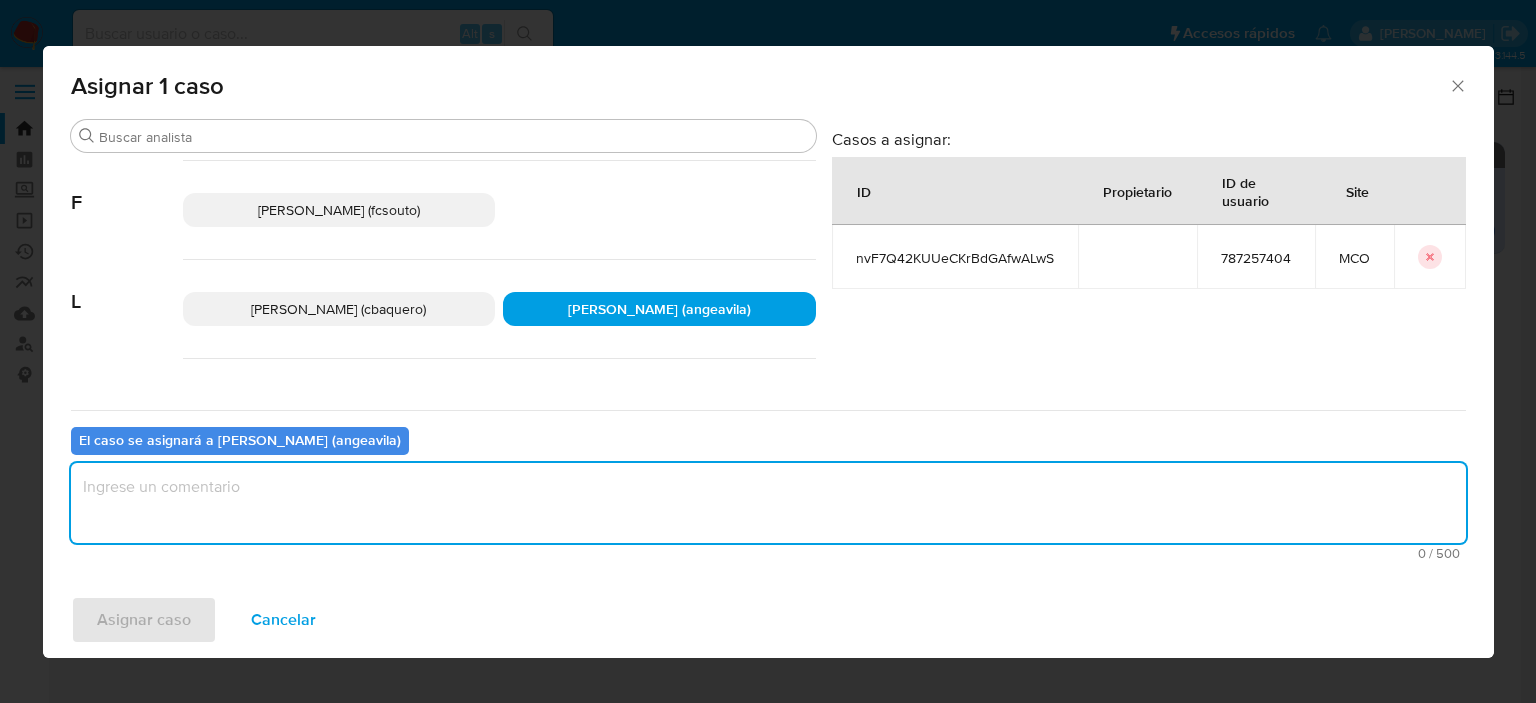 click at bounding box center (768, 503) 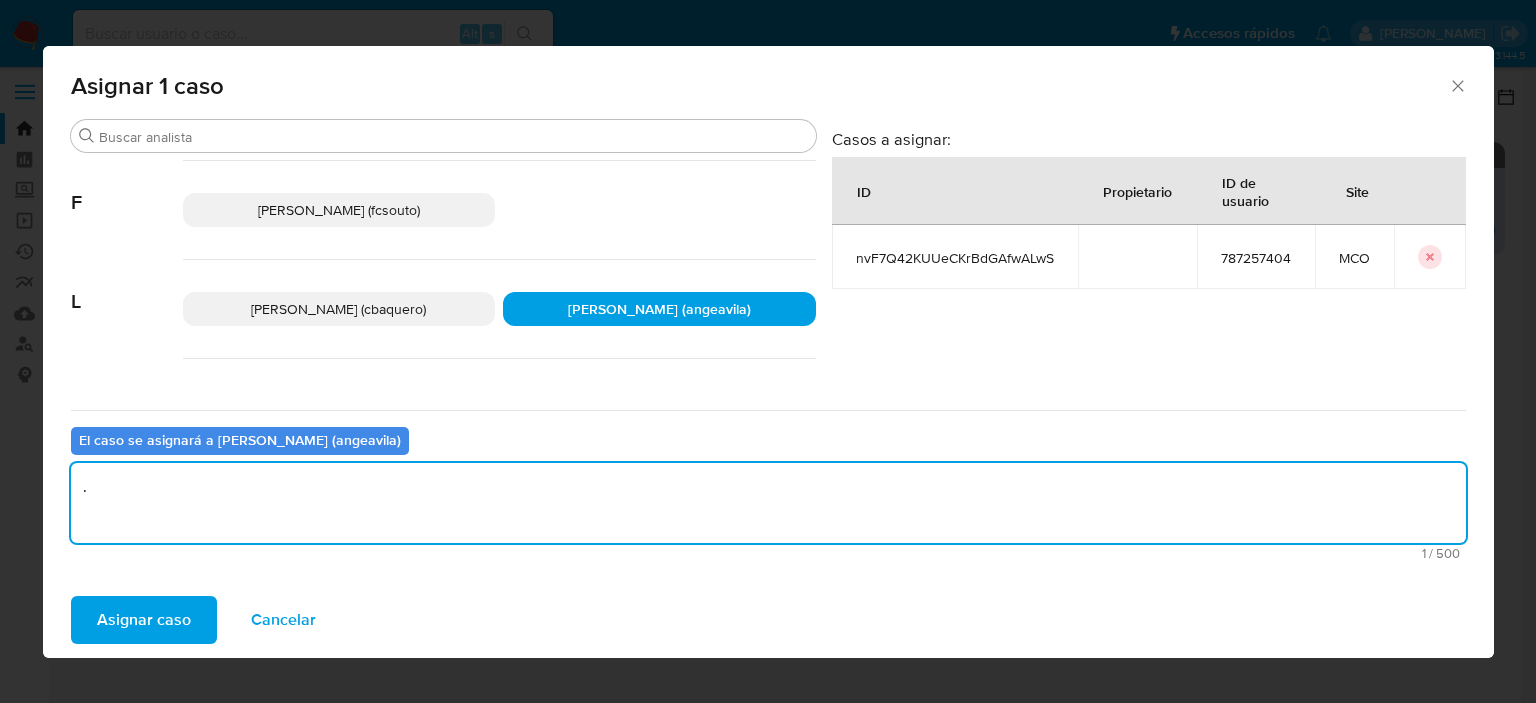 type on "." 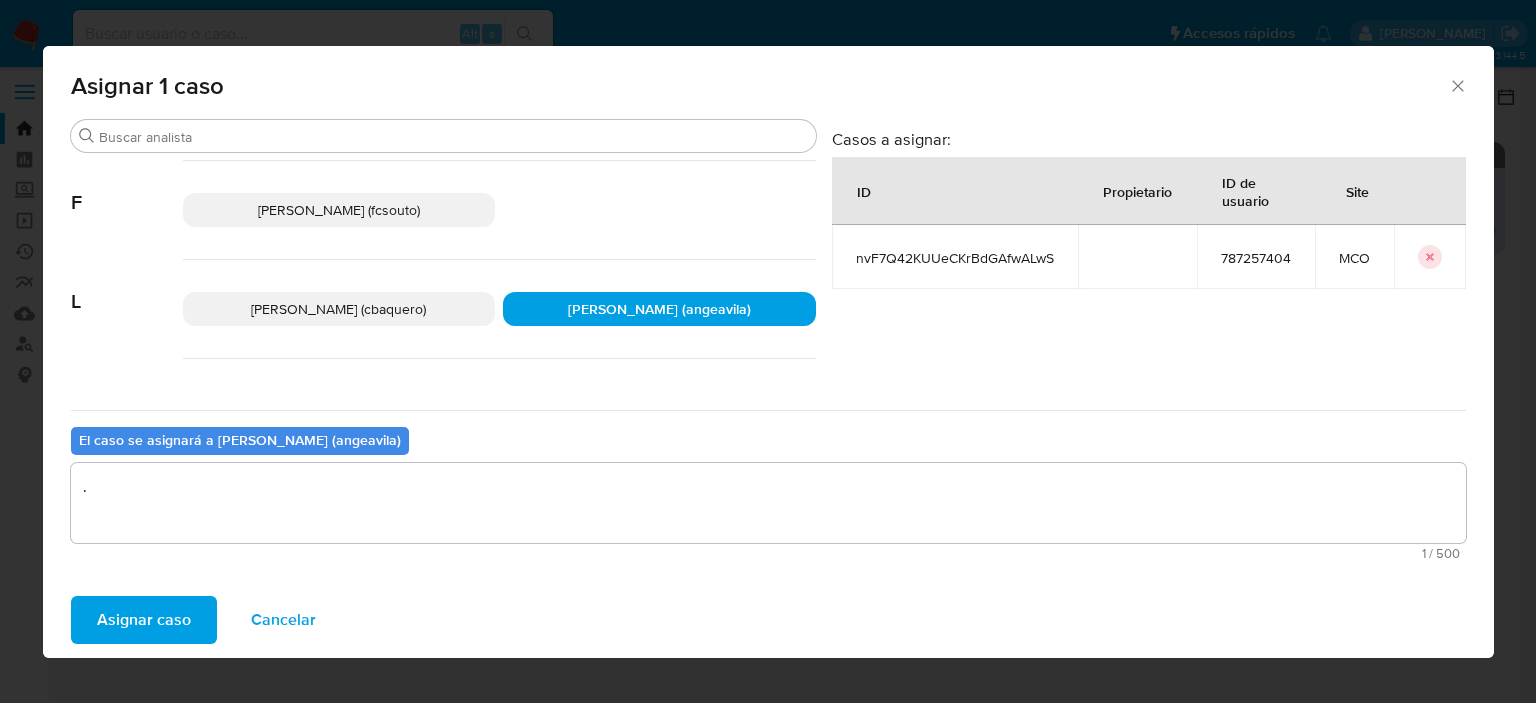 click on "Asignar caso Cancelar" at bounding box center [768, 620] 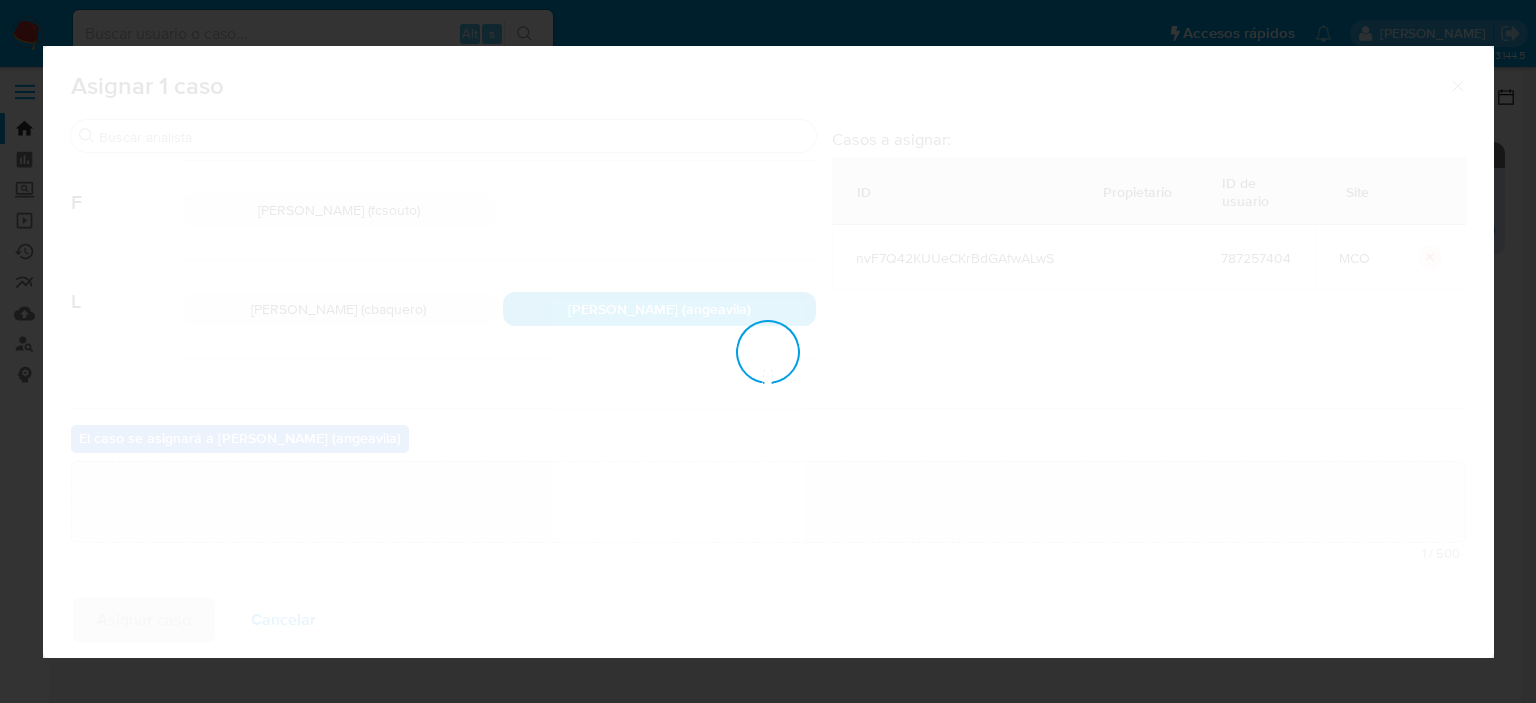 type 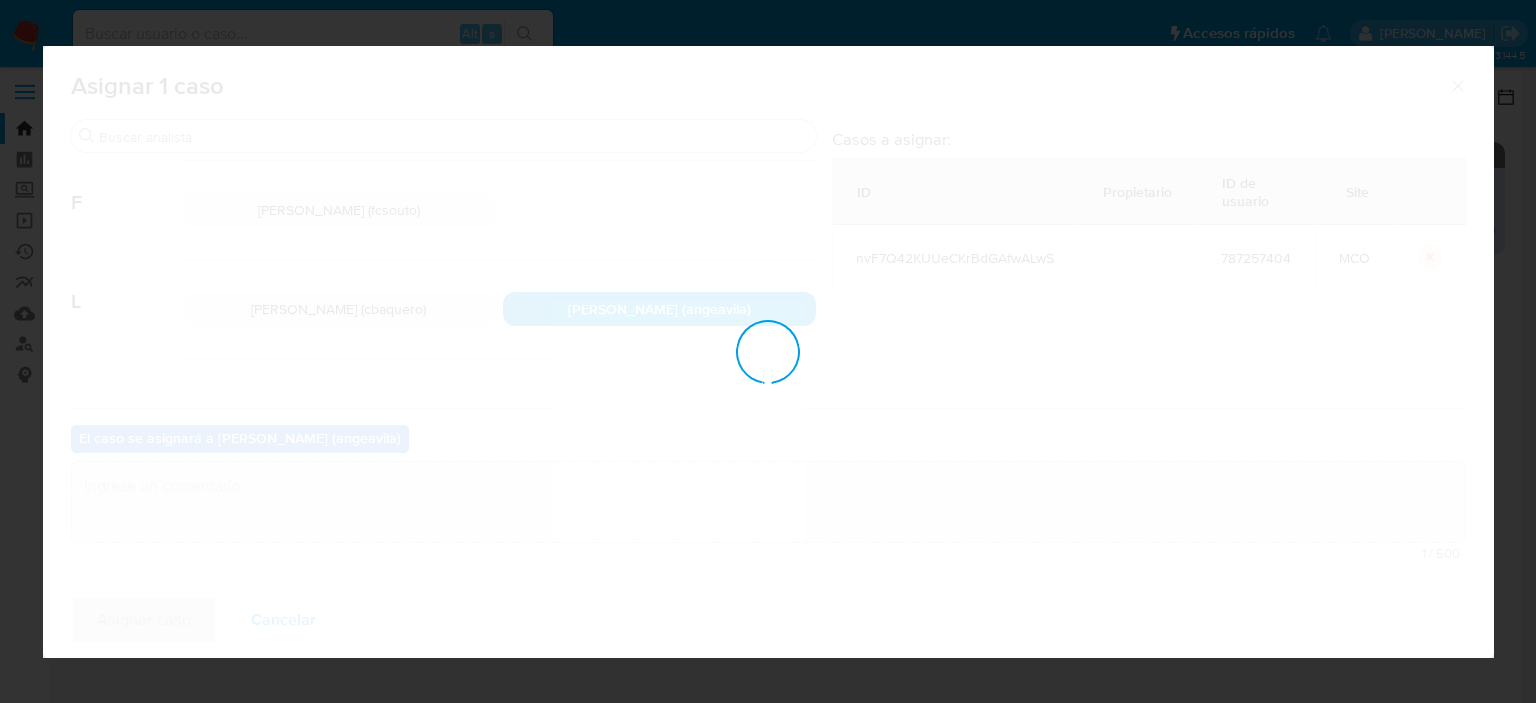 checkbox on "false" 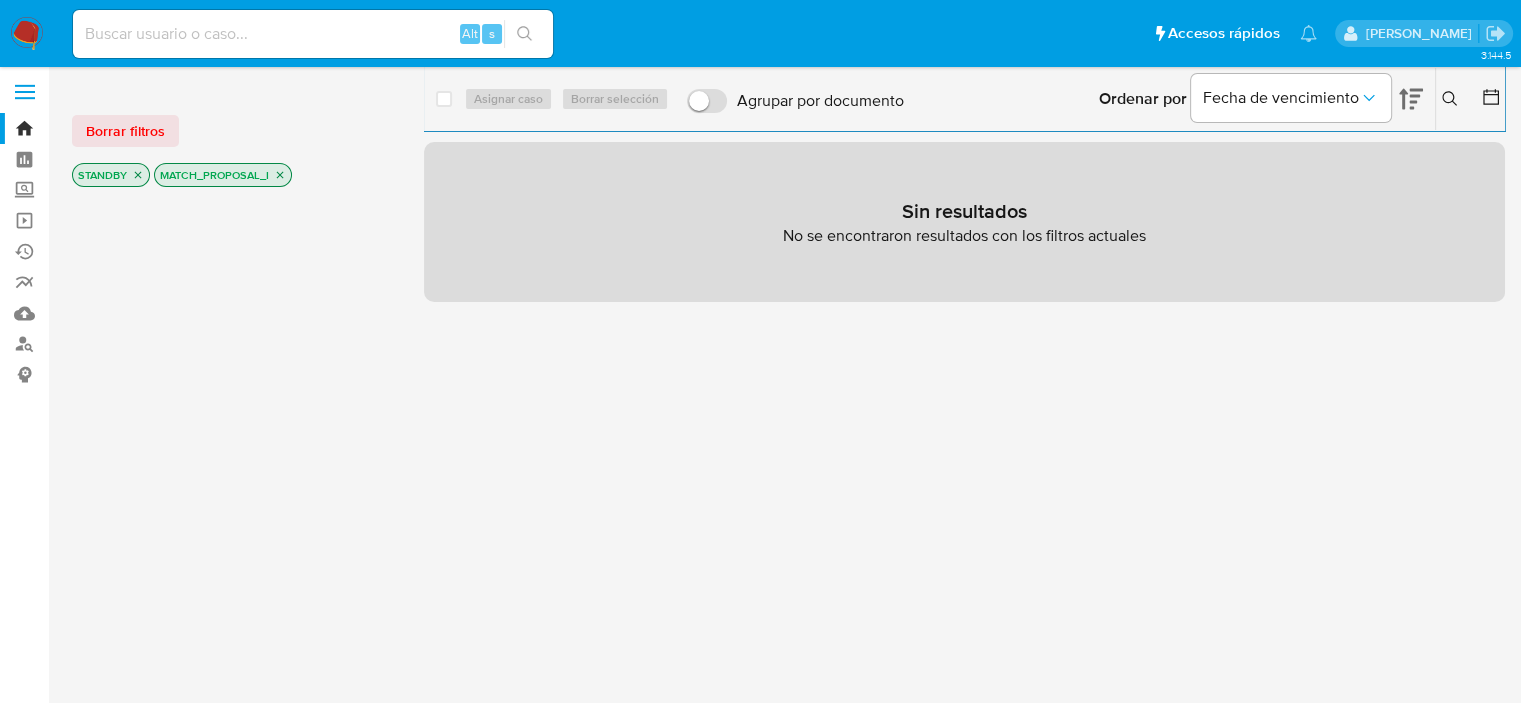 click at bounding box center (27, 34) 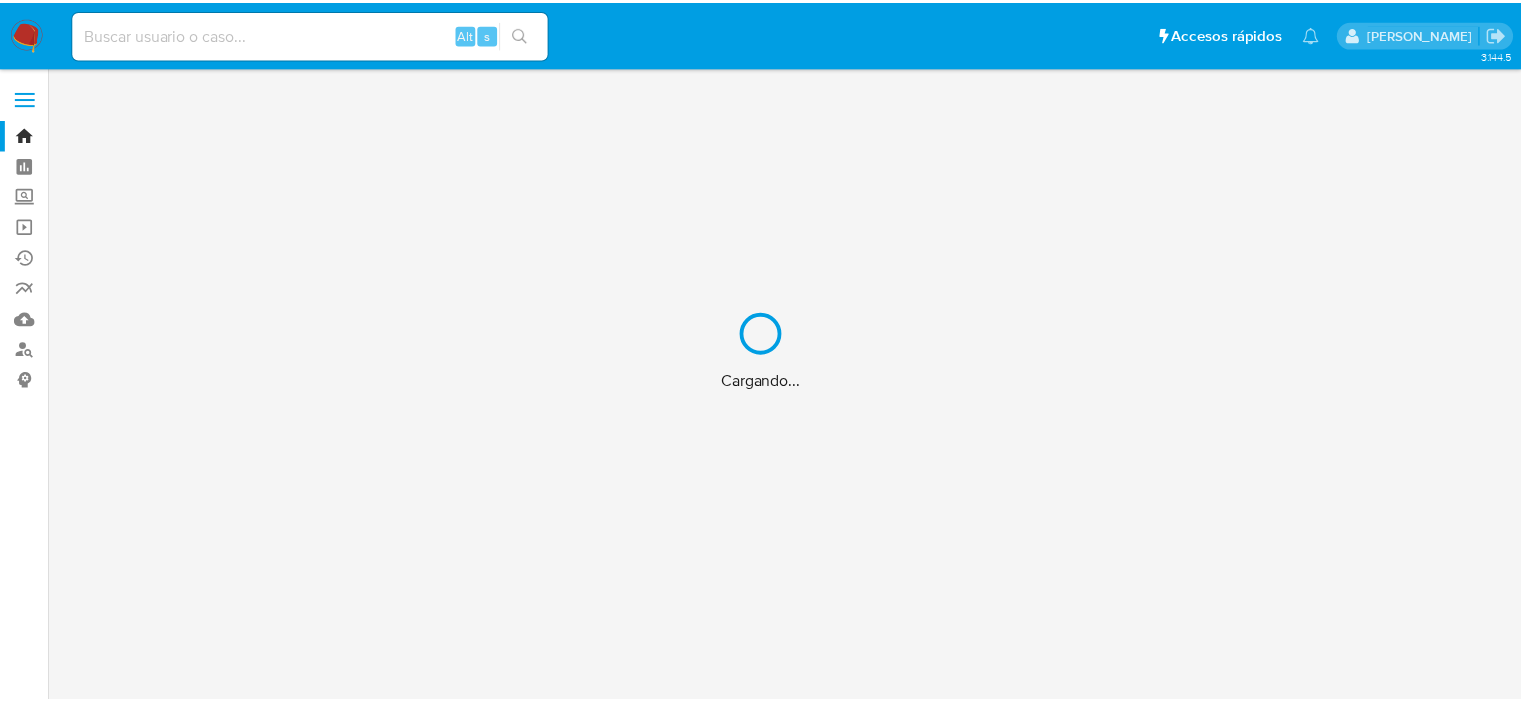 scroll, scrollTop: 0, scrollLeft: 0, axis: both 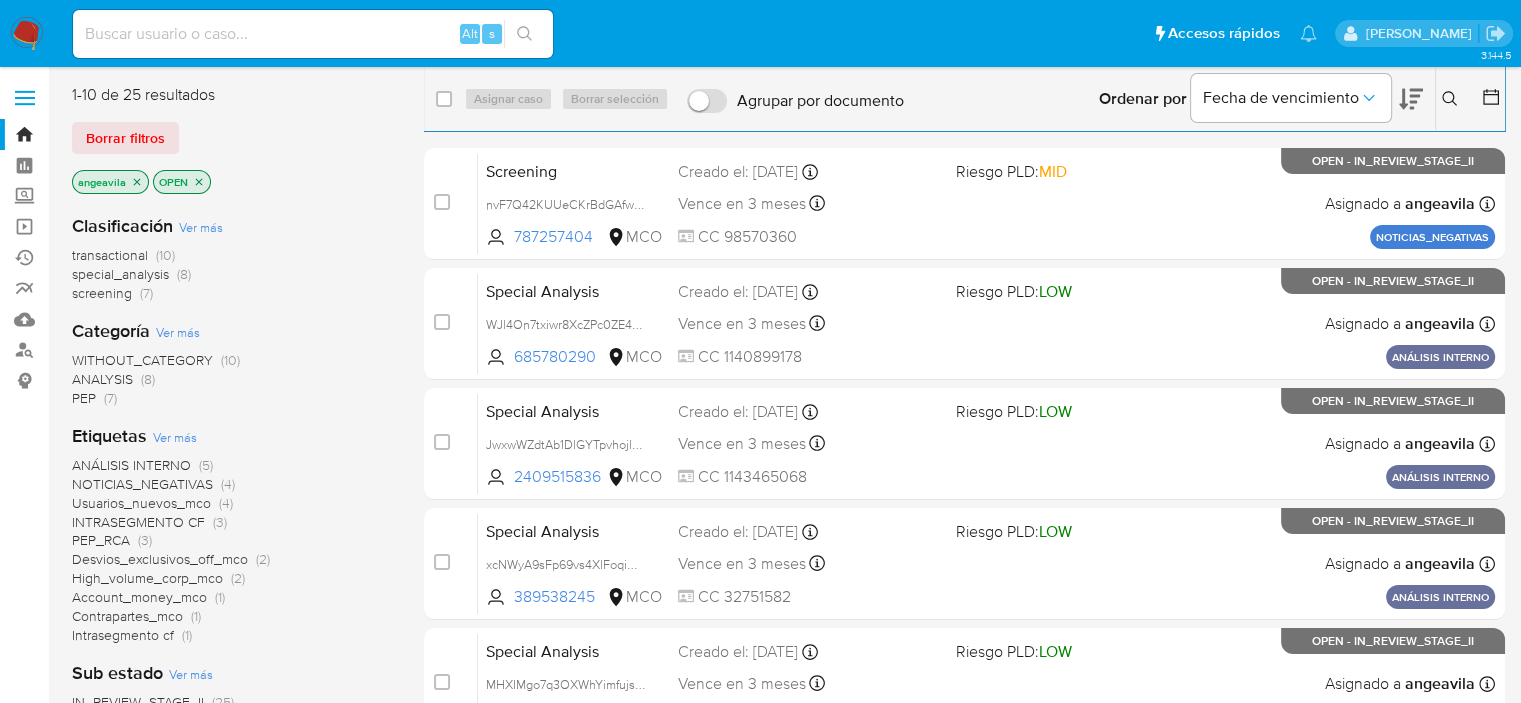 click 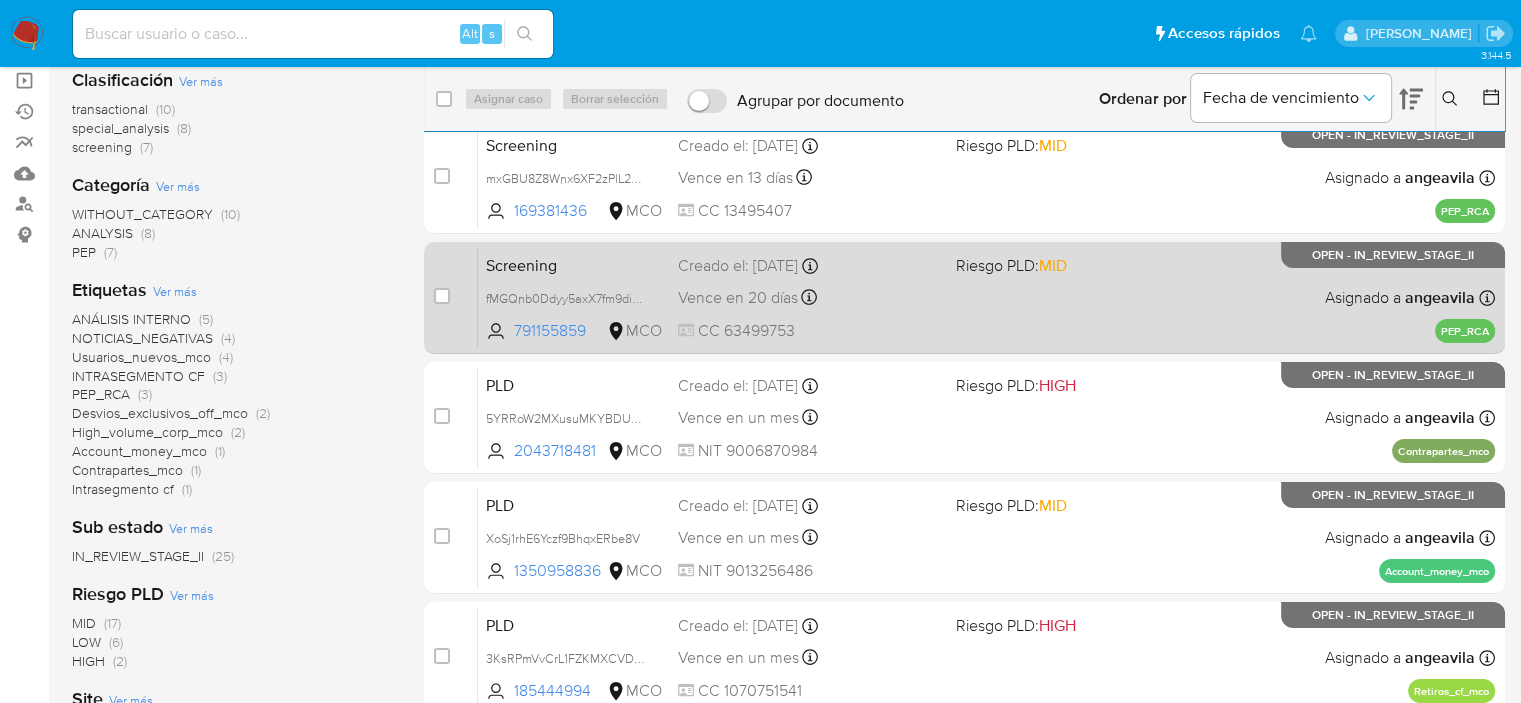 scroll, scrollTop: 148, scrollLeft: 0, axis: vertical 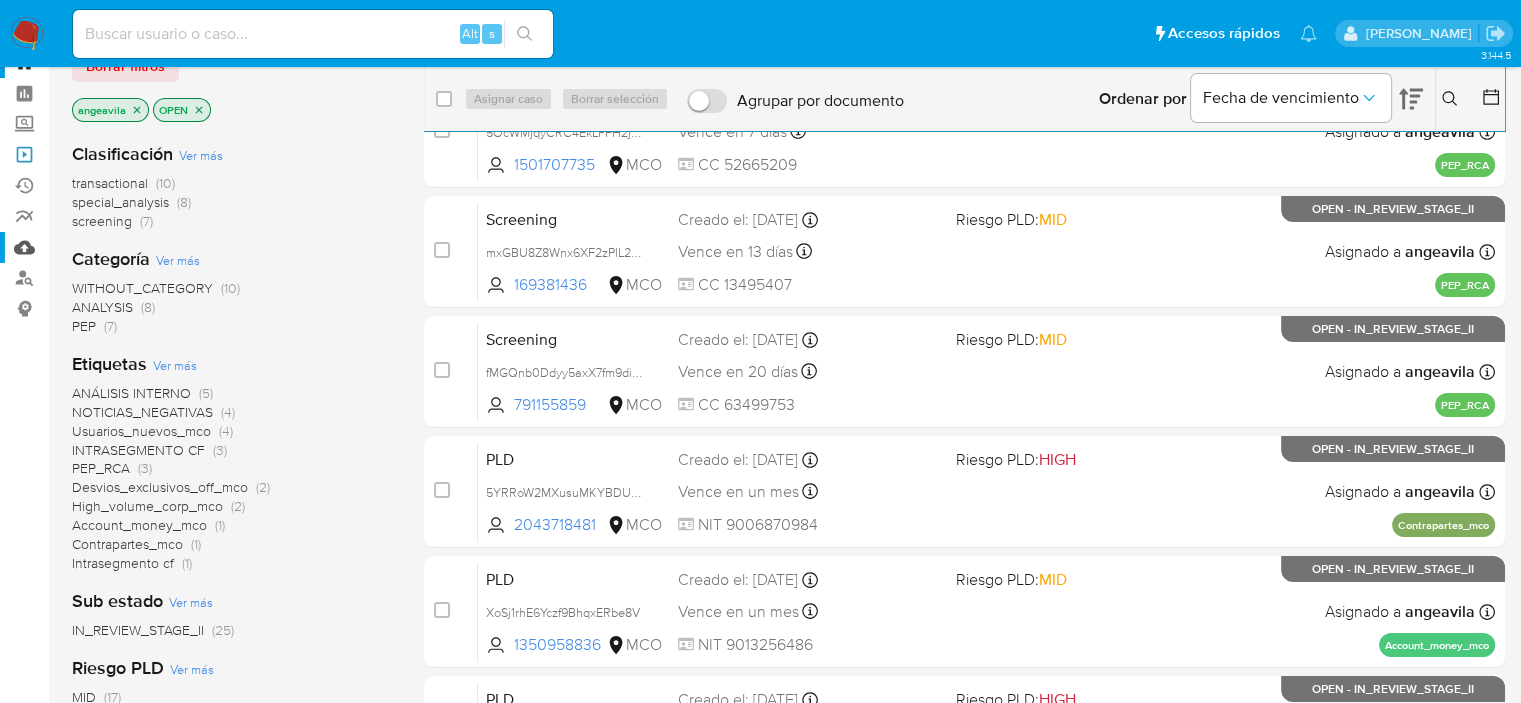 click on "Operaciones masivas" at bounding box center [119, 154] 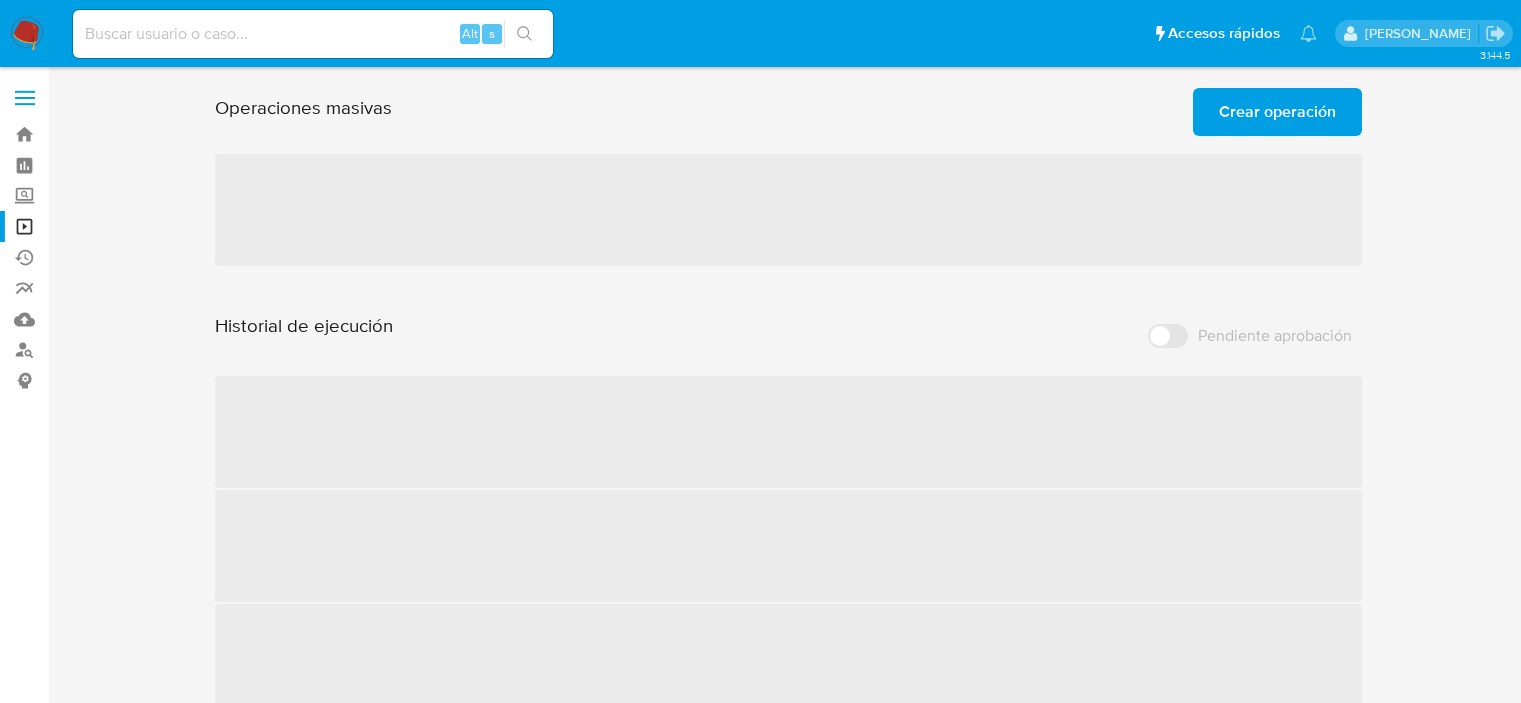 scroll, scrollTop: 0, scrollLeft: 0, axis: both 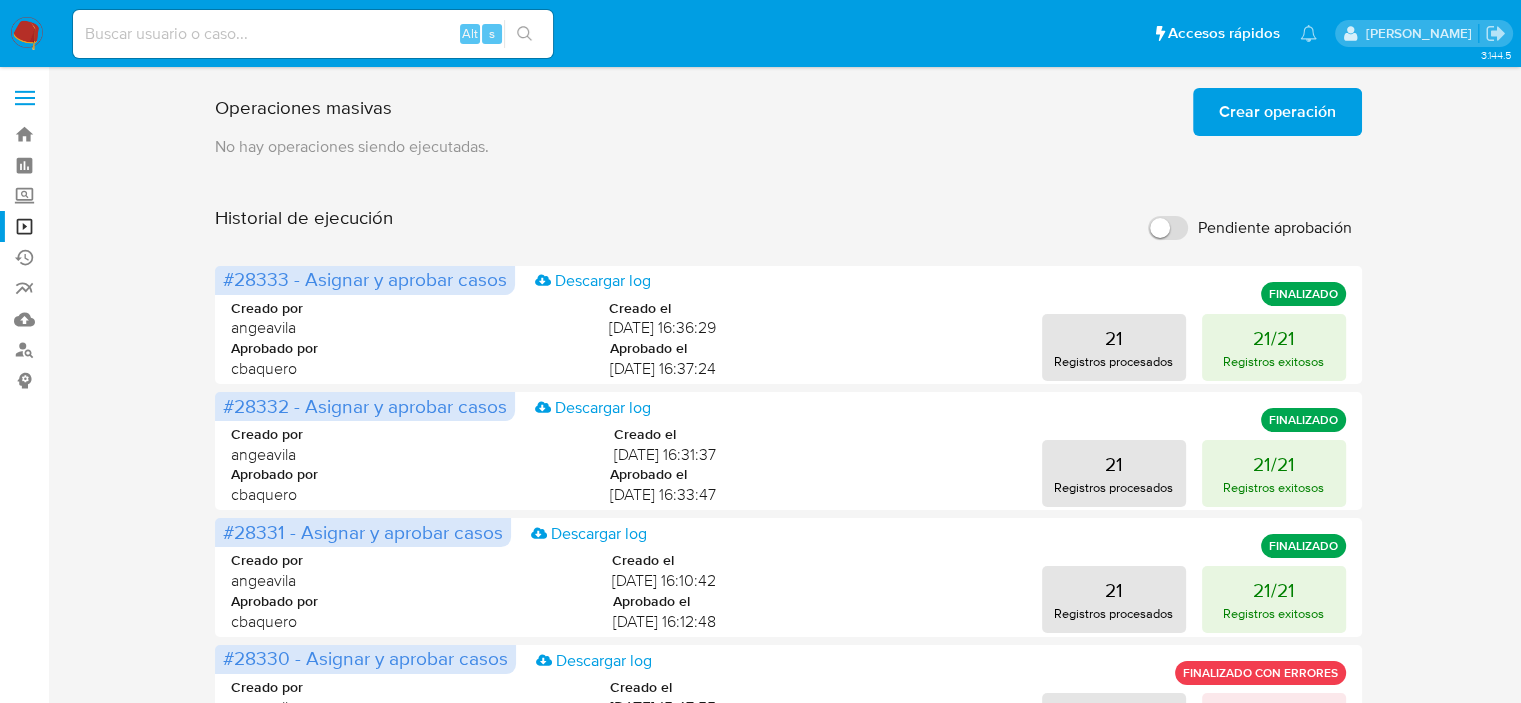 click on "Crear operación" at bounding box center [1277, 112] 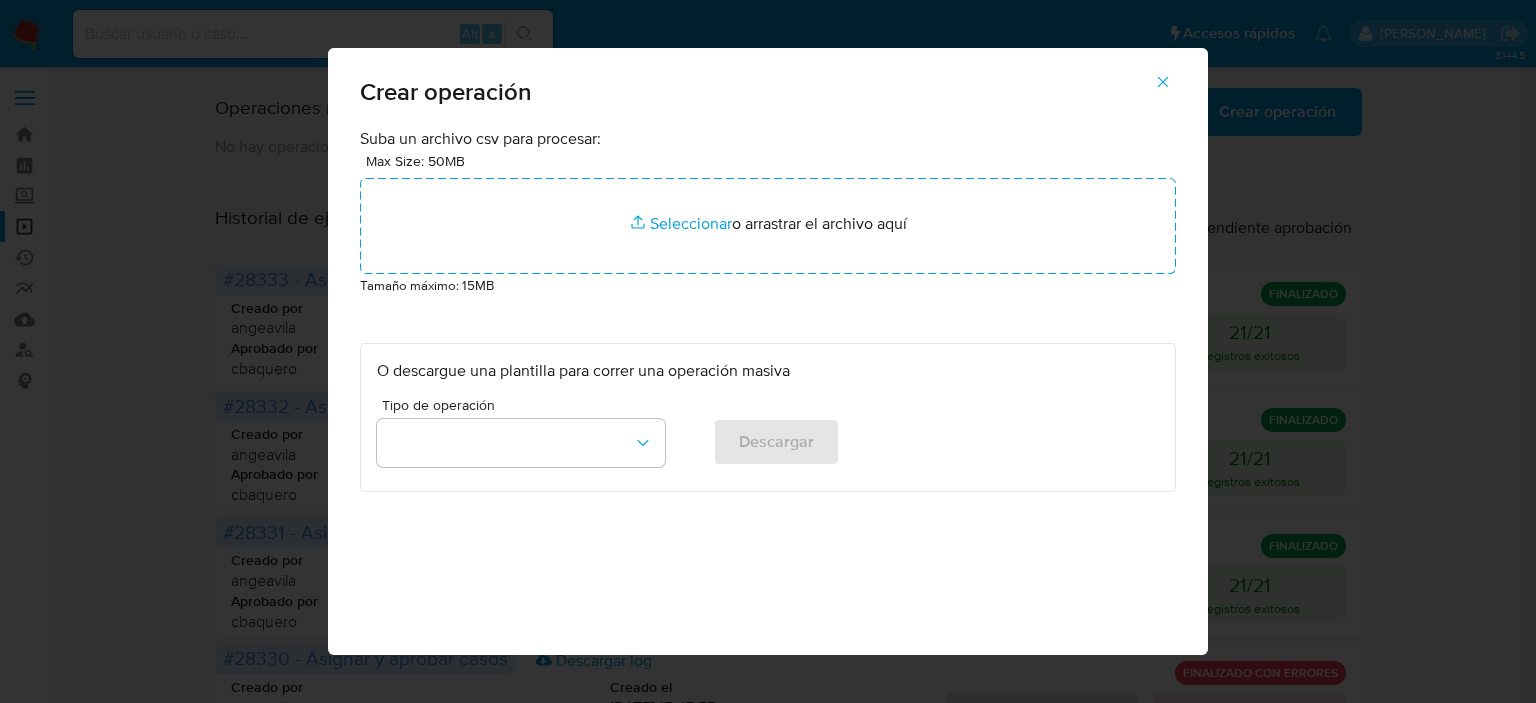 click on "O descargue una plantilla para correr una operación masiva Tipo de operación Descargar" at bounding box center [768, 417] 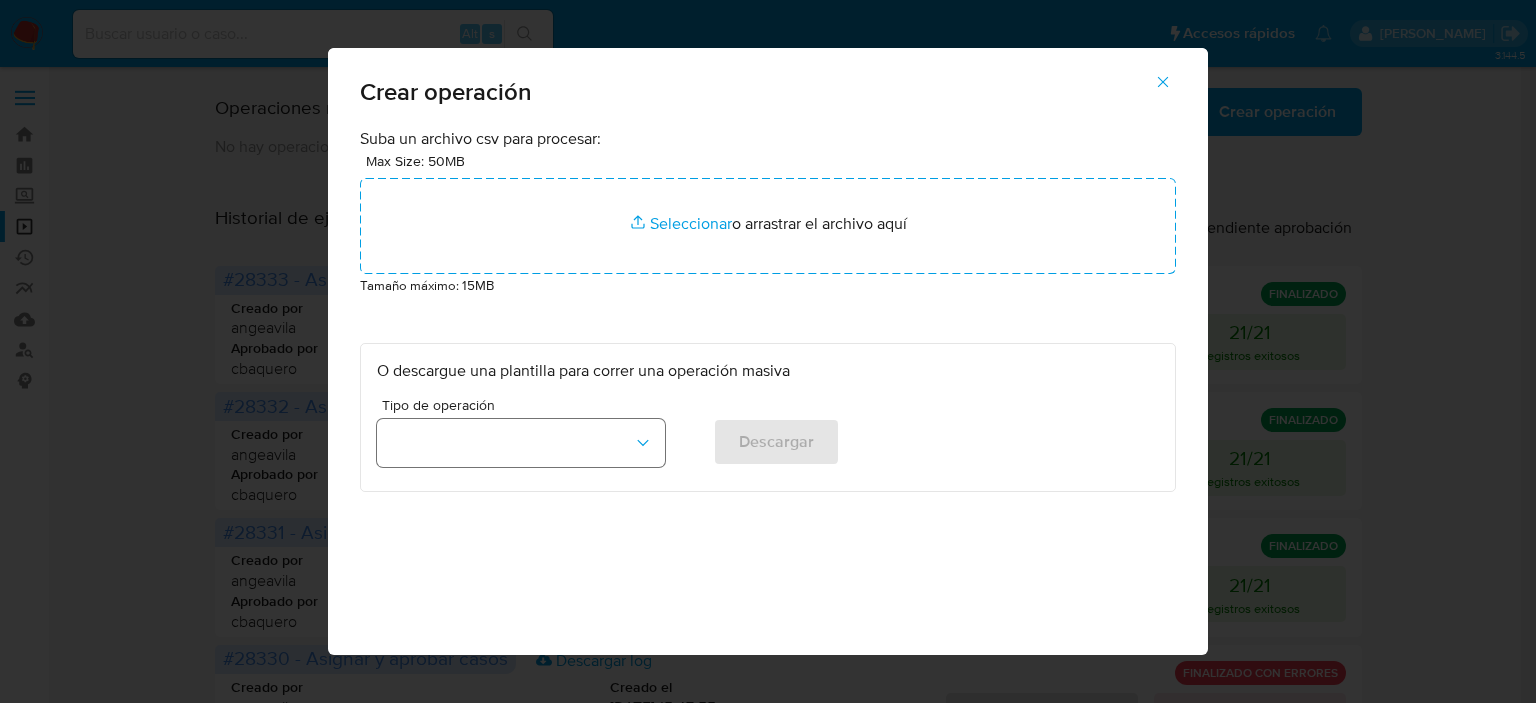 click at bounding box center (521, 443) 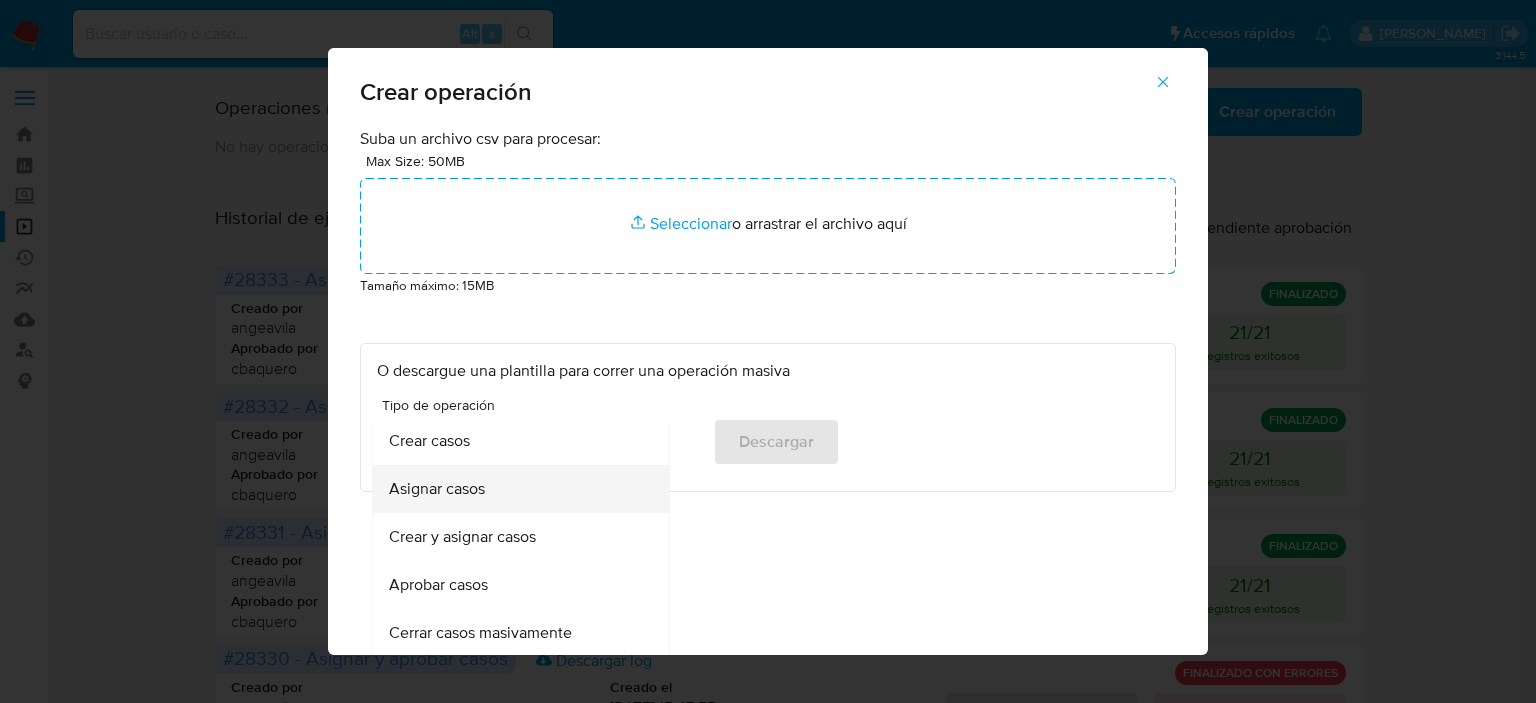 click on "Asignar casos" at bounding box center (437, 489) 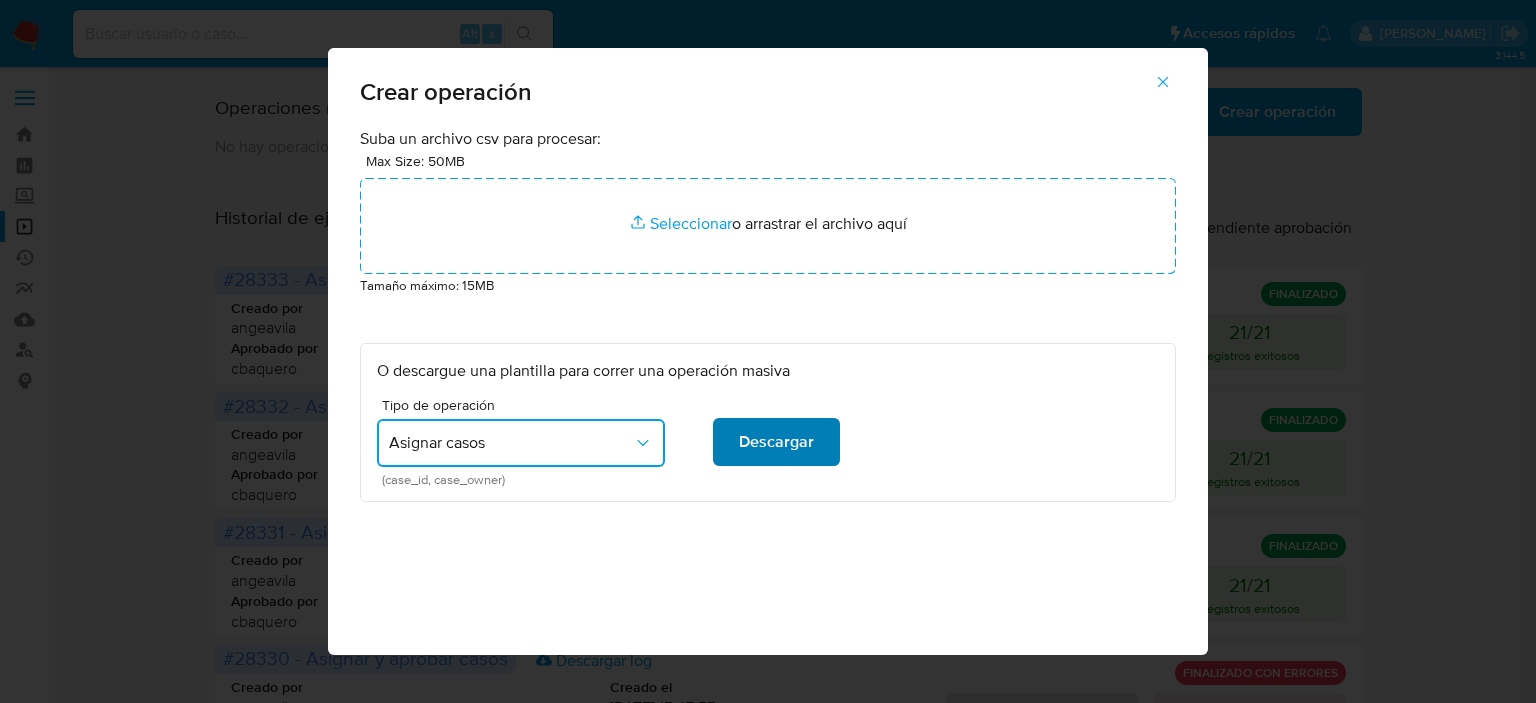 click on "Descargar" at bounding box center [776, 442] 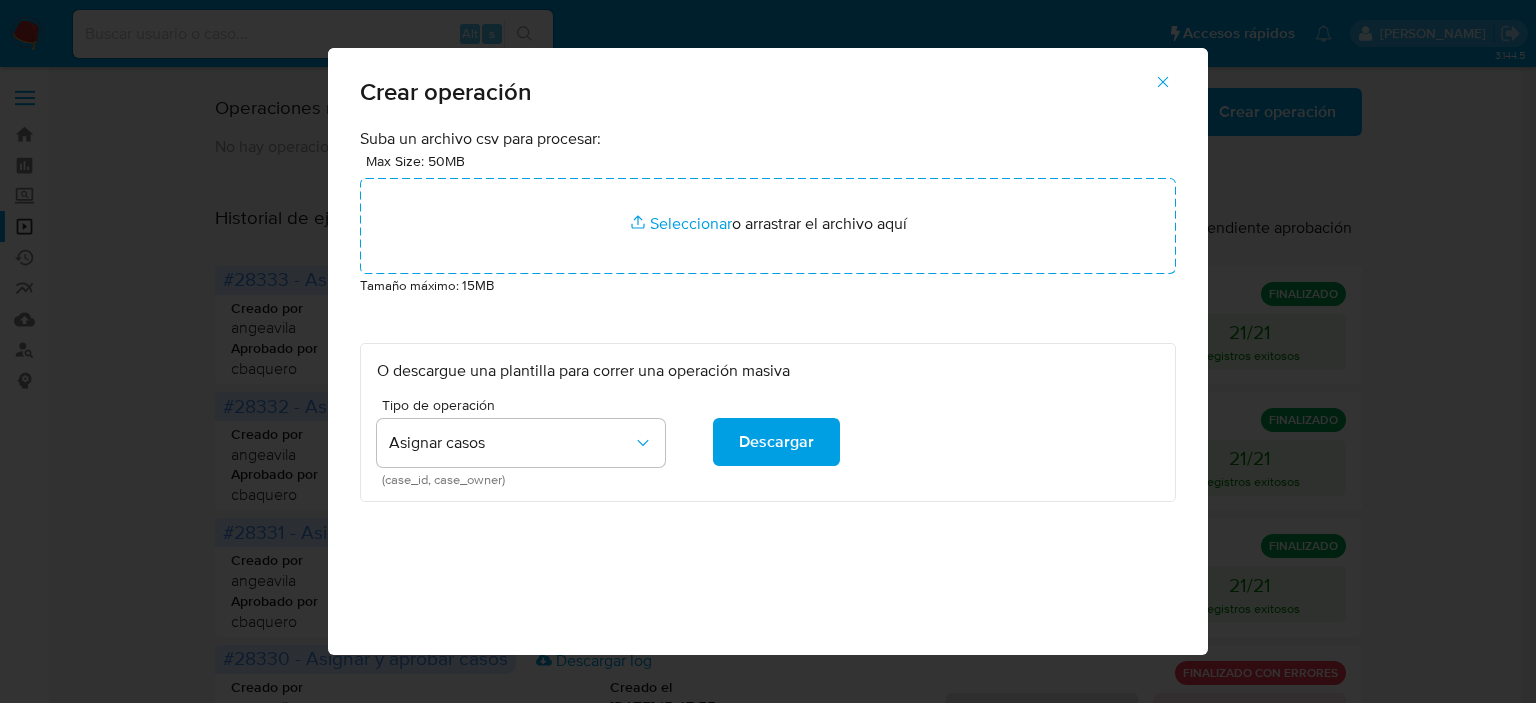 type 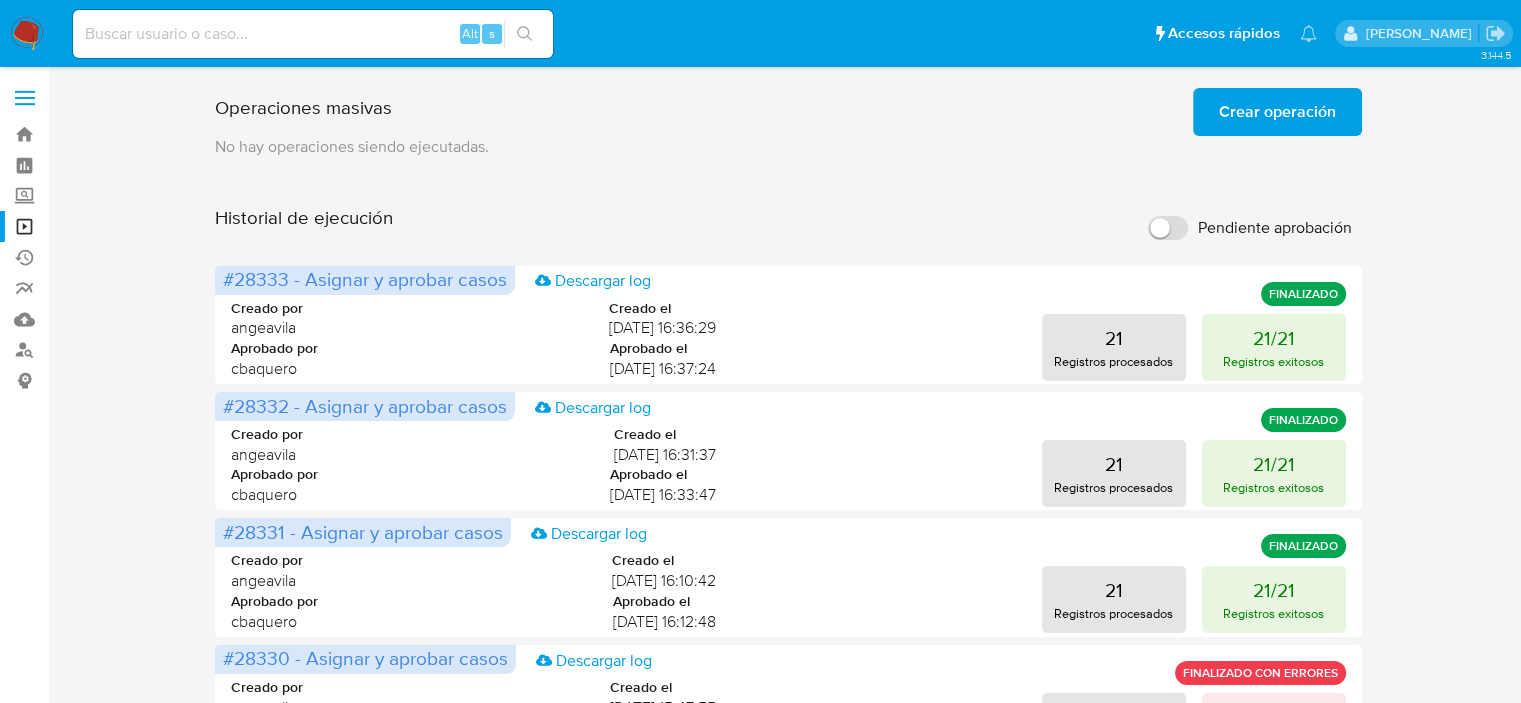 click on "Crear operación" at bounding box center [1277, 112] 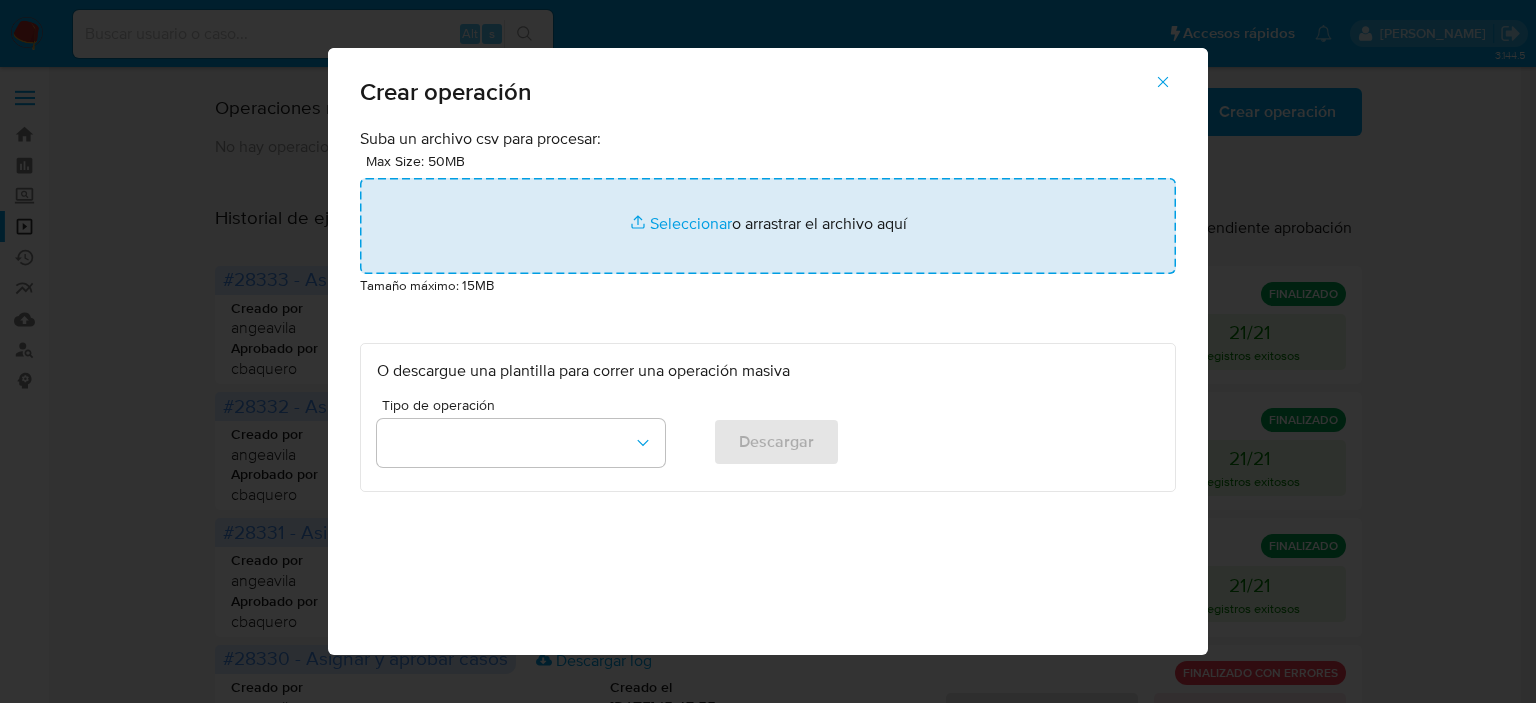 click at bounding box center (768, 226) 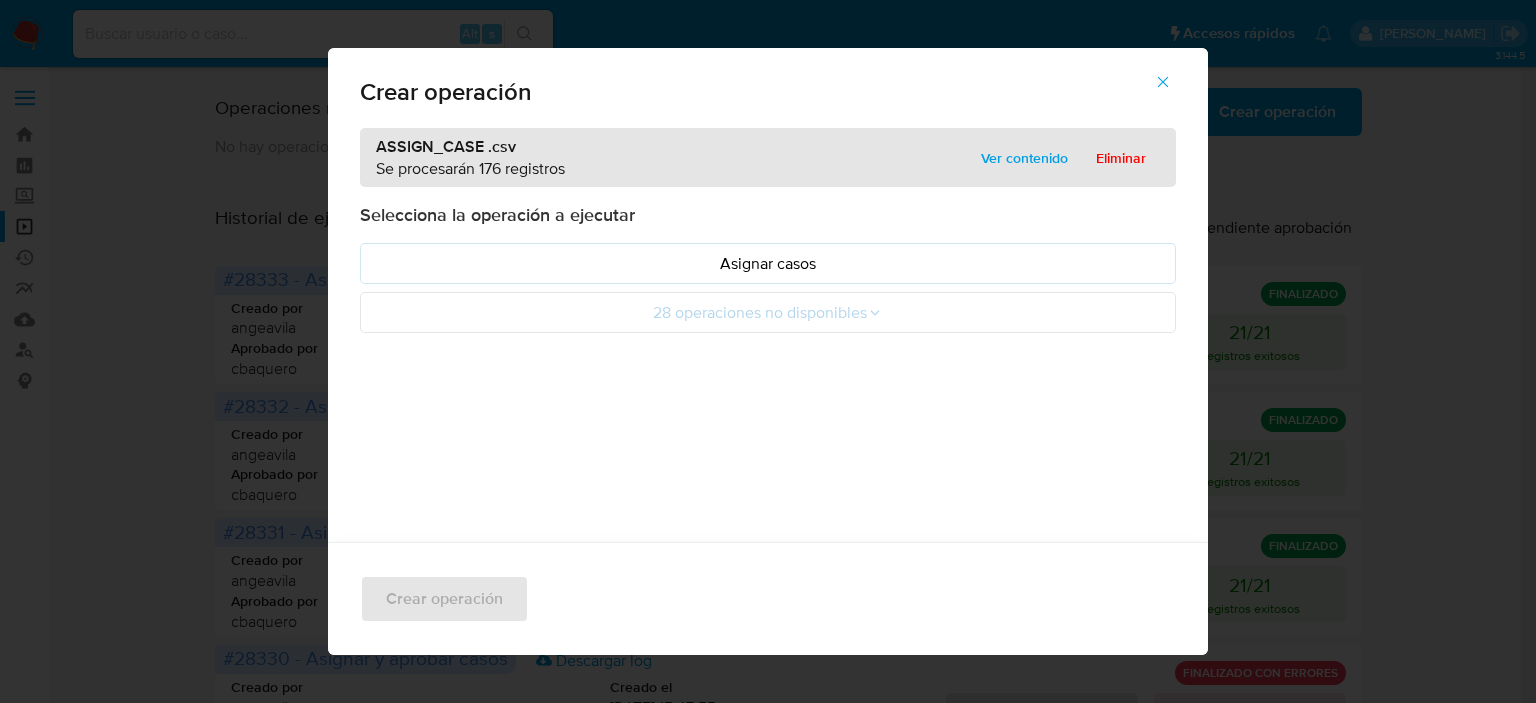 click on "Selecciona la operación a ejecutar Asignar casos 28 operaciones no disponibles" at bounding box center (768, 268) 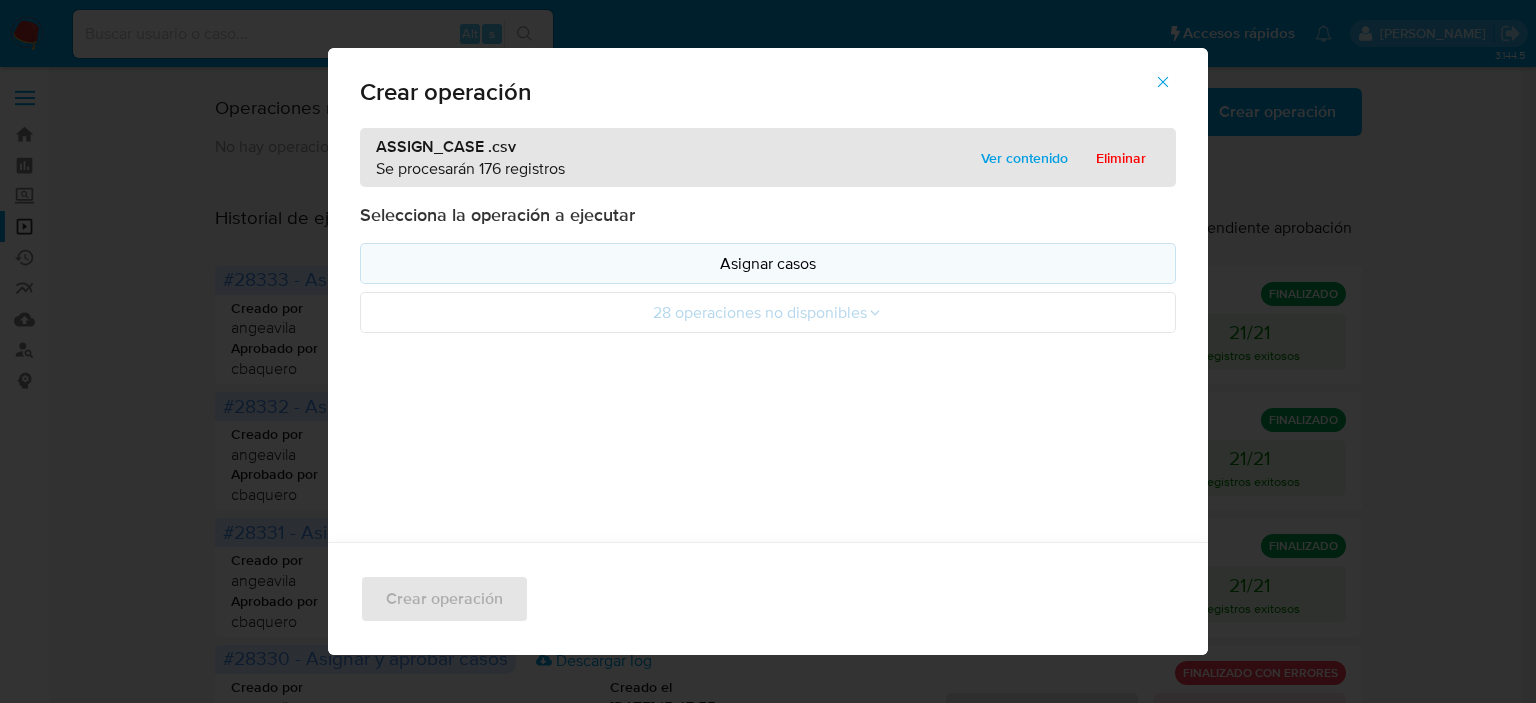 click on "Asignar casos" at bounding box center (768, 263) 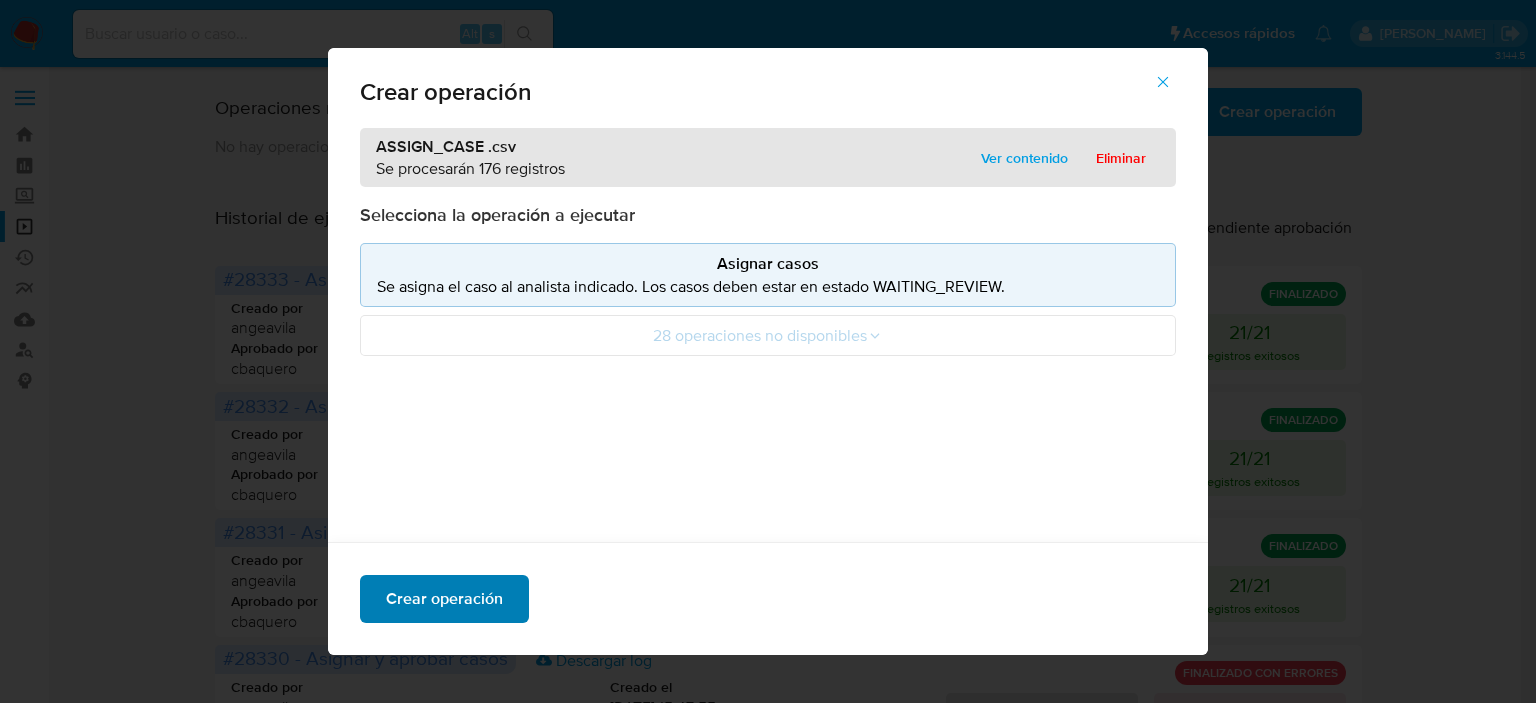 click on "Crear operación" at bounding box center [444, 599] 